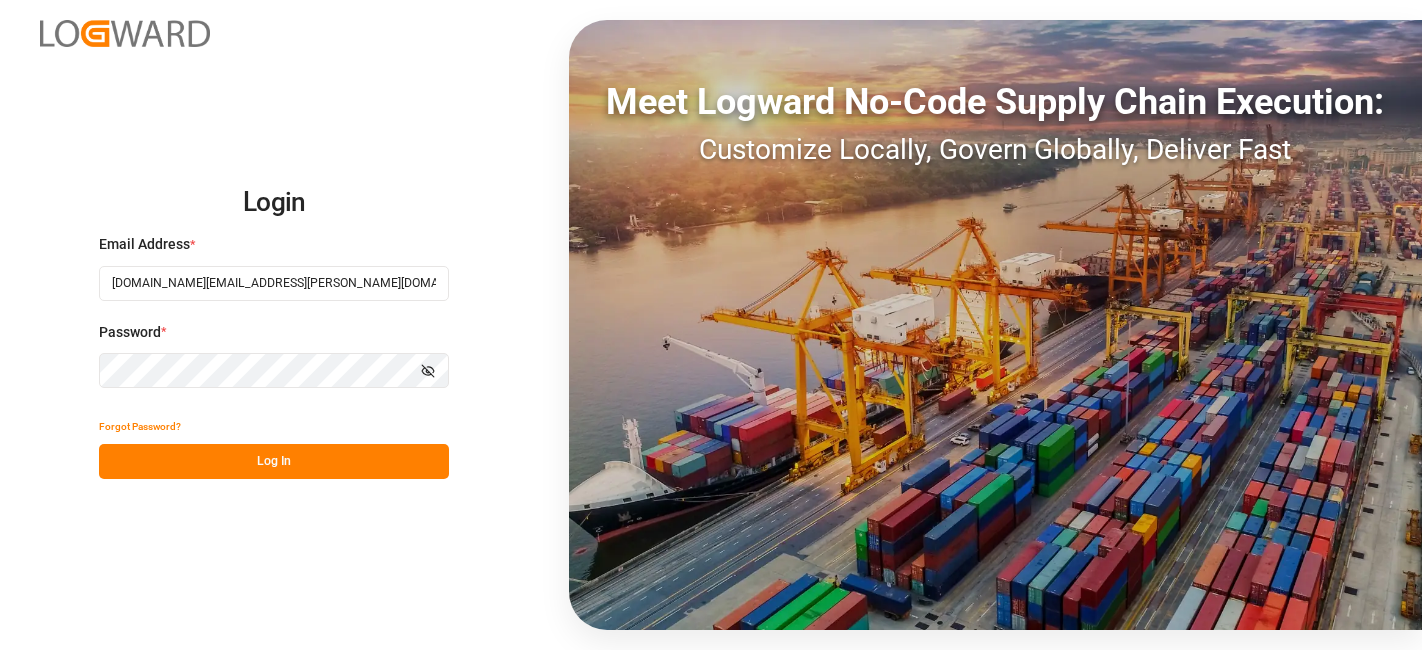 scroll, scrollTop: 0, scrollLeft: 0, axis: both 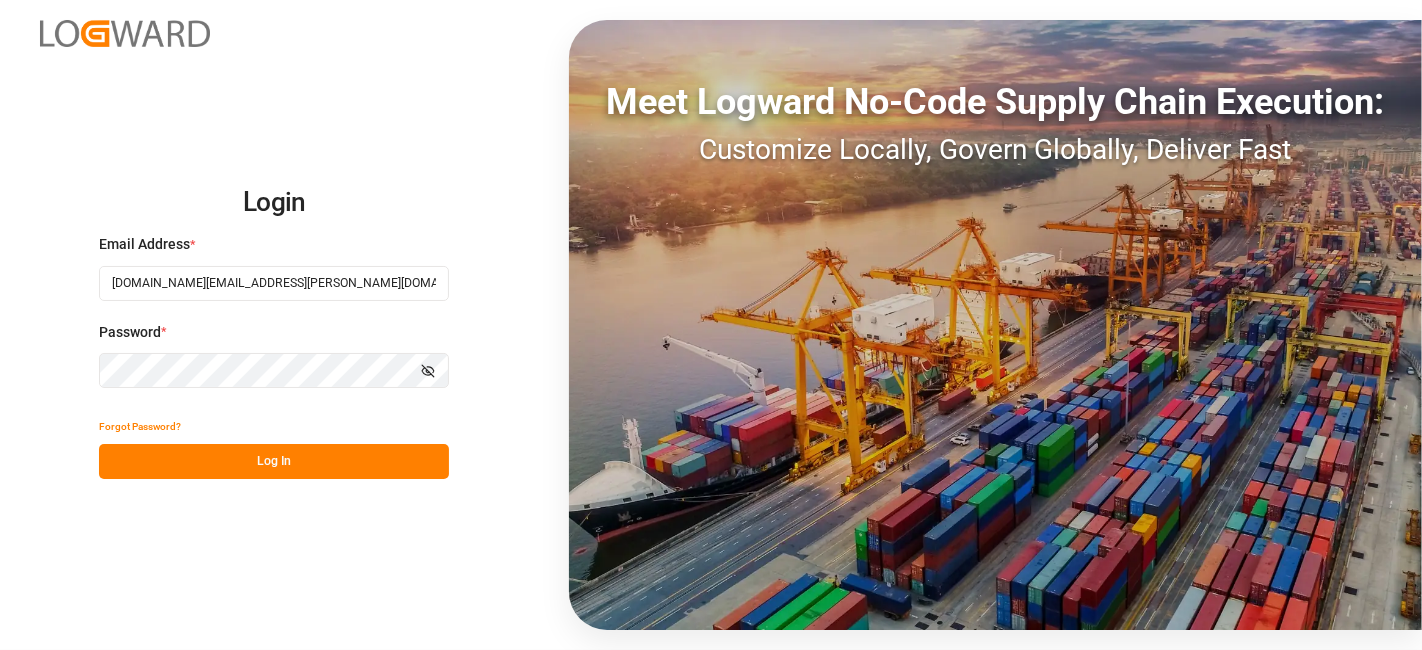 click on "Log In" at bounding box center (274, 461) 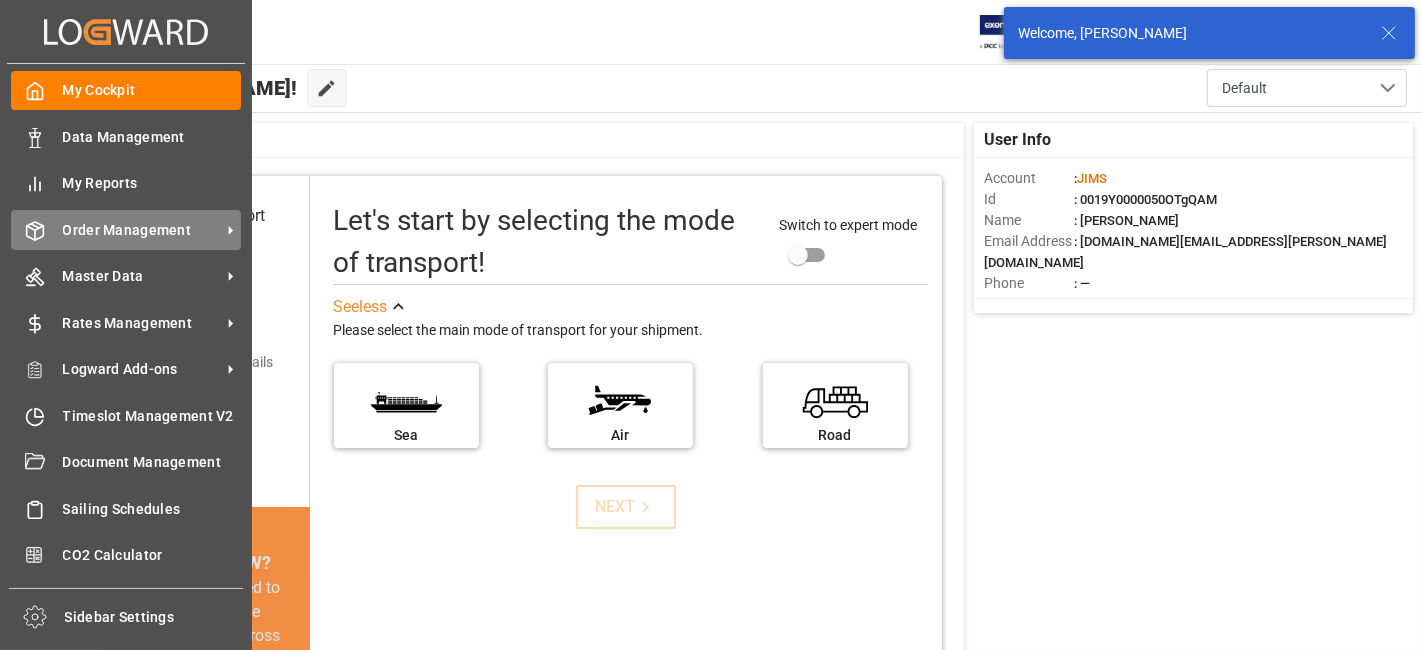 click on "Order Management" at bounding box center (142, 230) 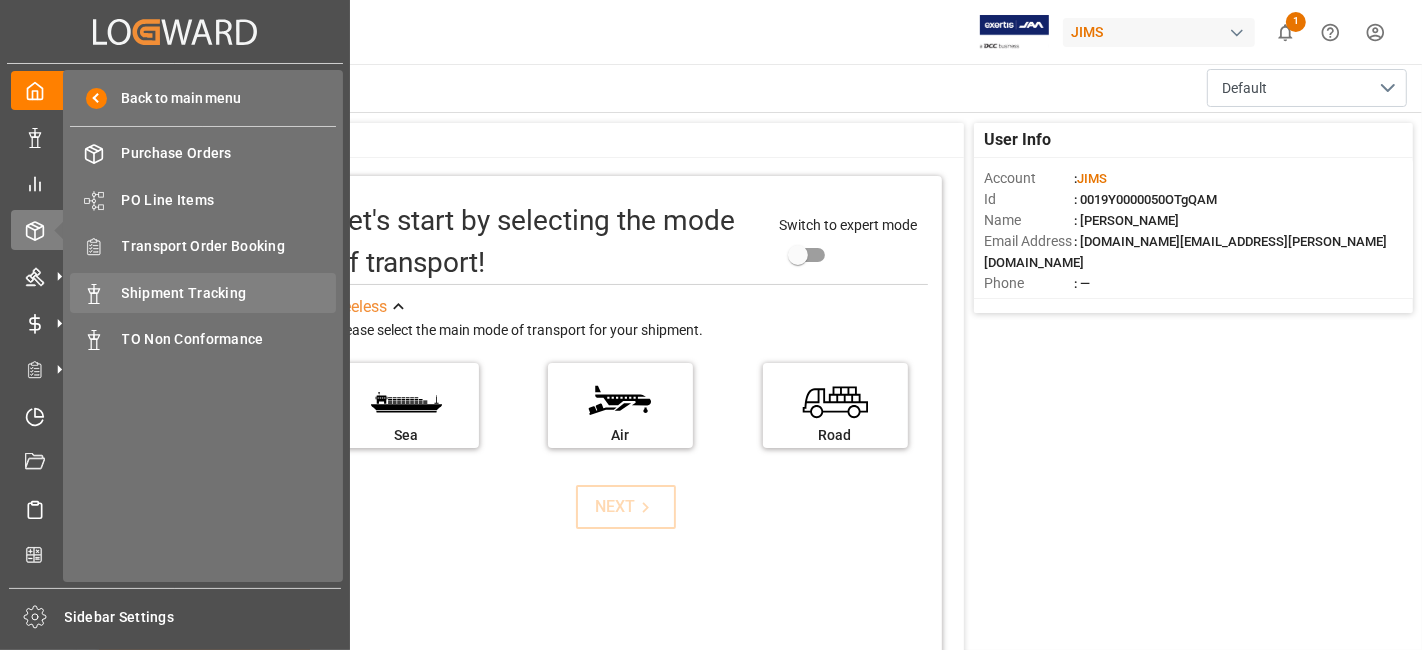 click on "Shipment Tracking" at bounding box center (229, 293) 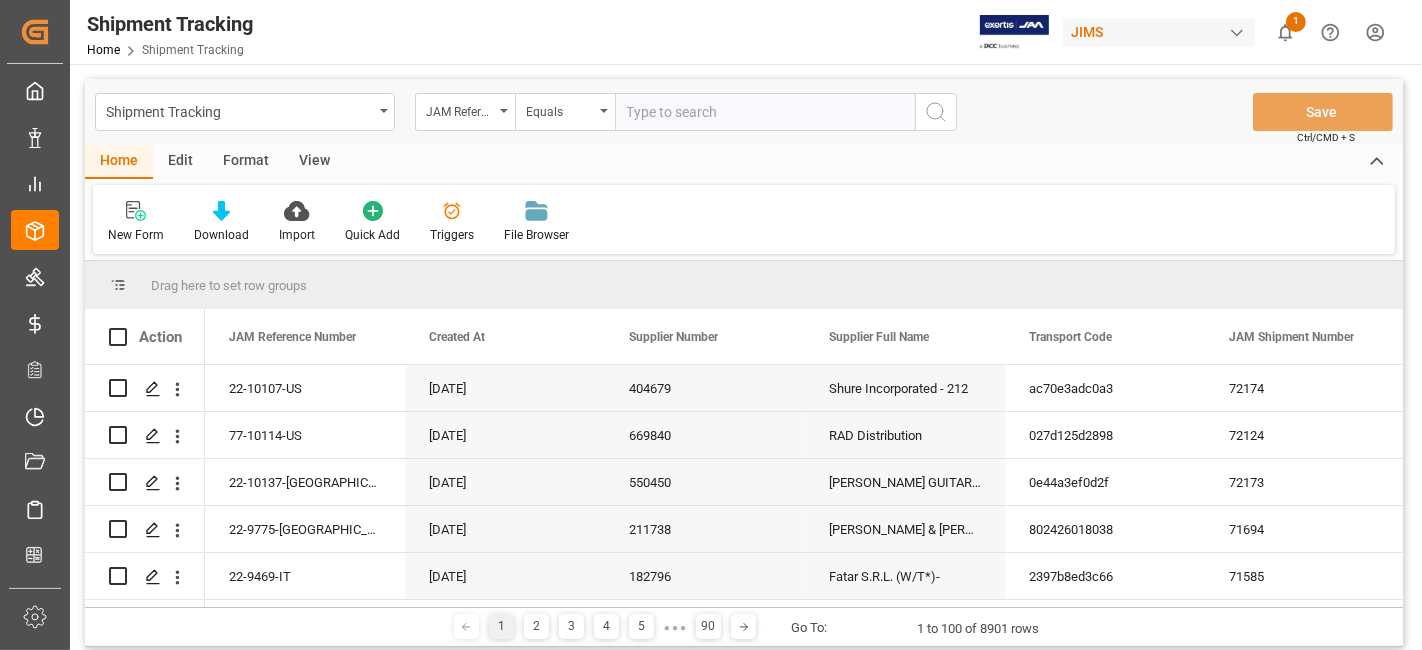 click at bounding box center (765, 112) 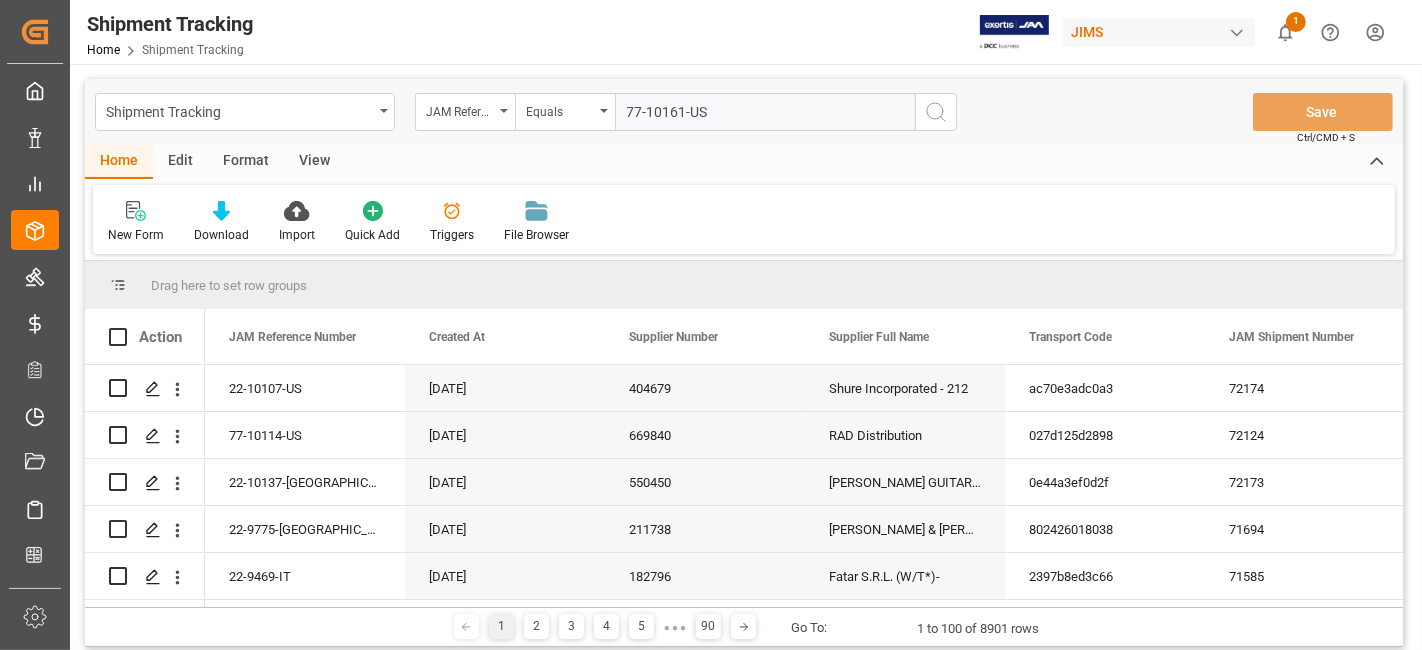 type on "77-10161-US" 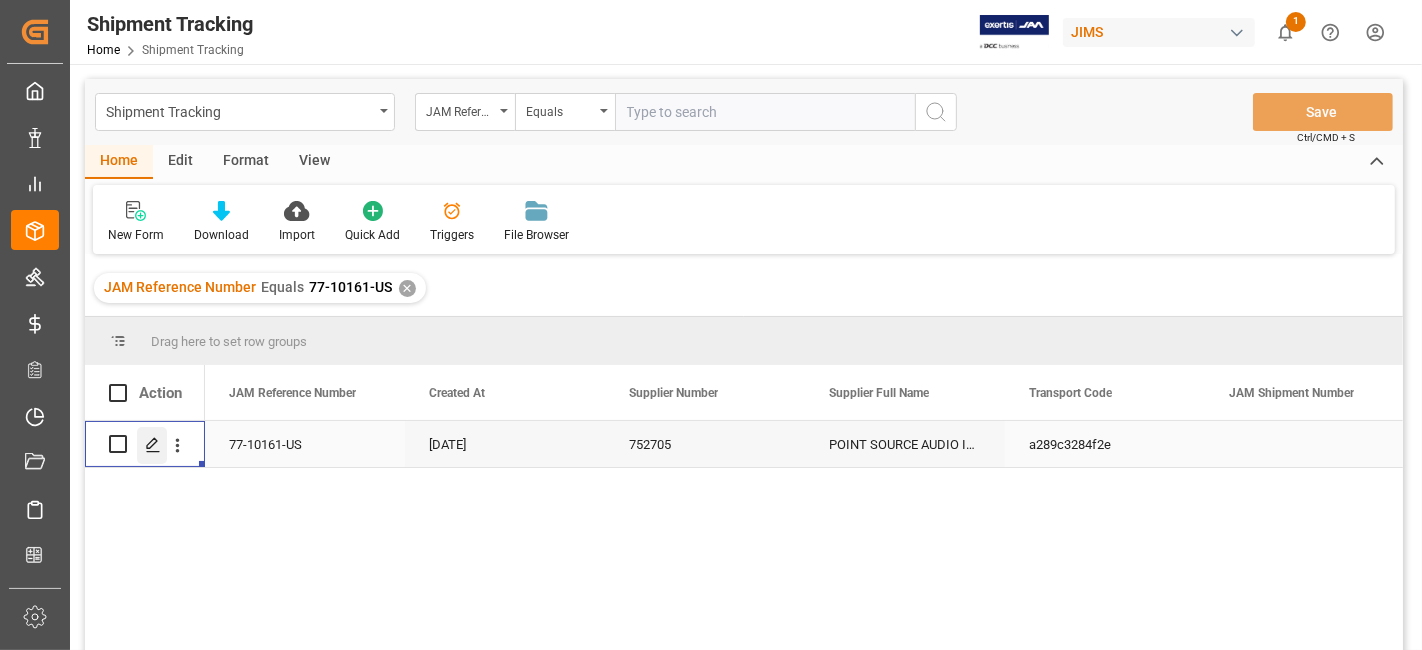 click at bounding box center [152, 445] 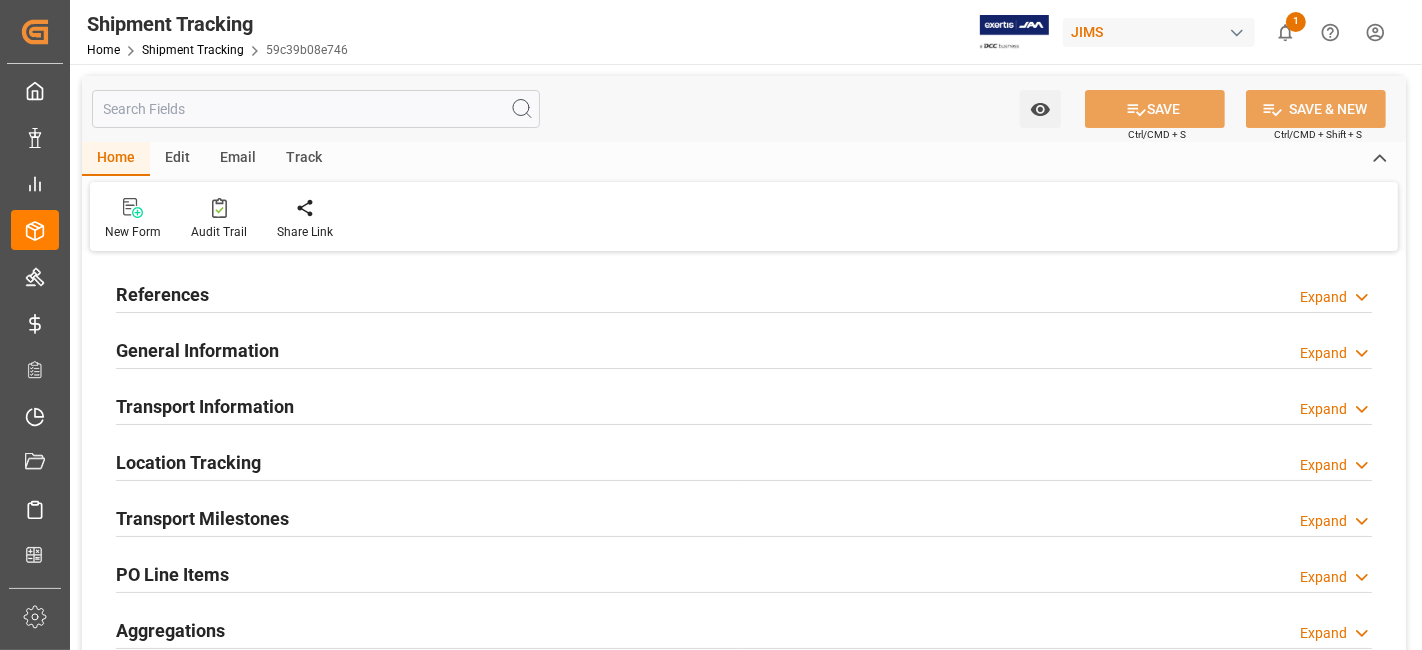 type on "[DATE]" 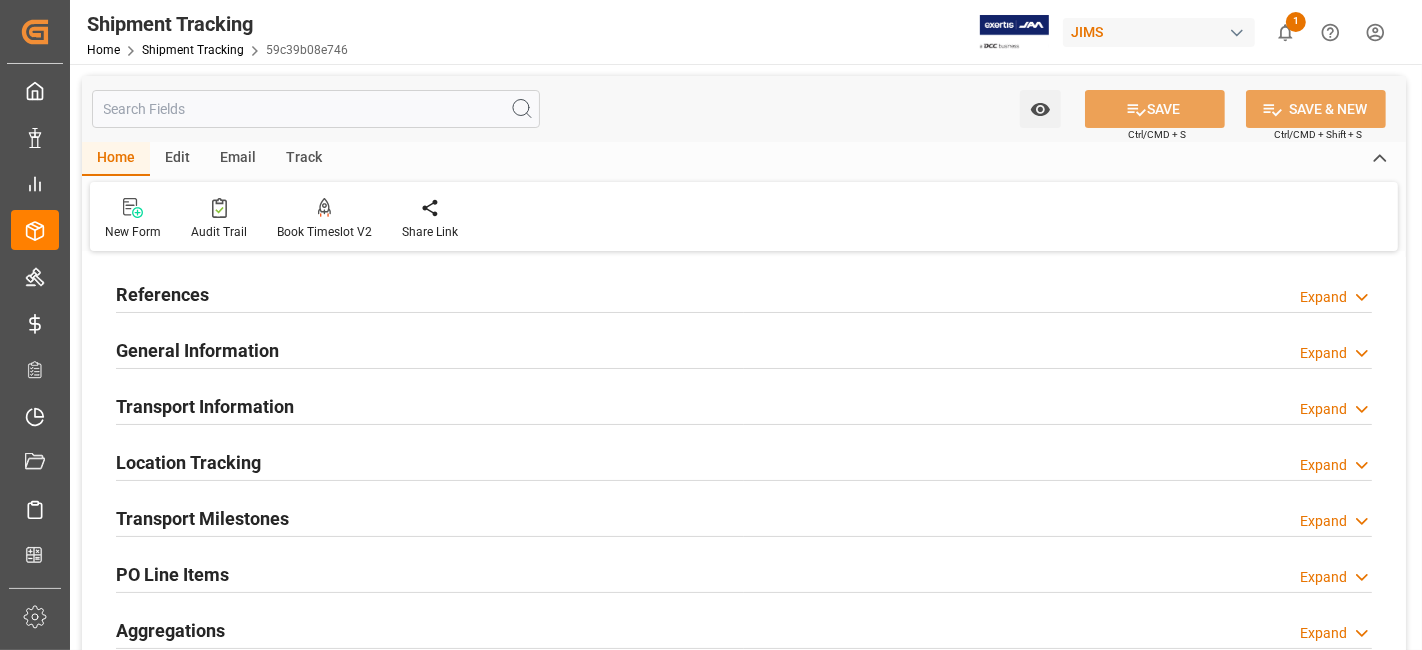 click on "References" at bounding box center [162, 294] 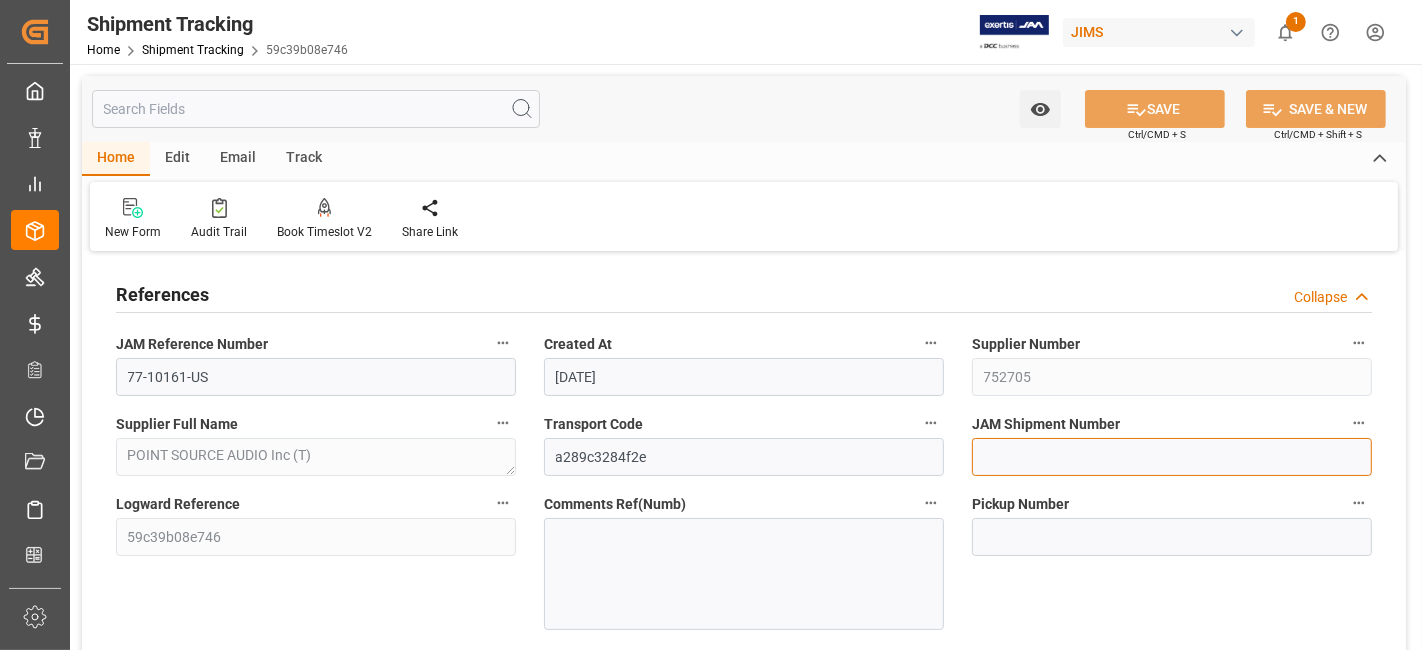 click at bounding box center [1172, 457] 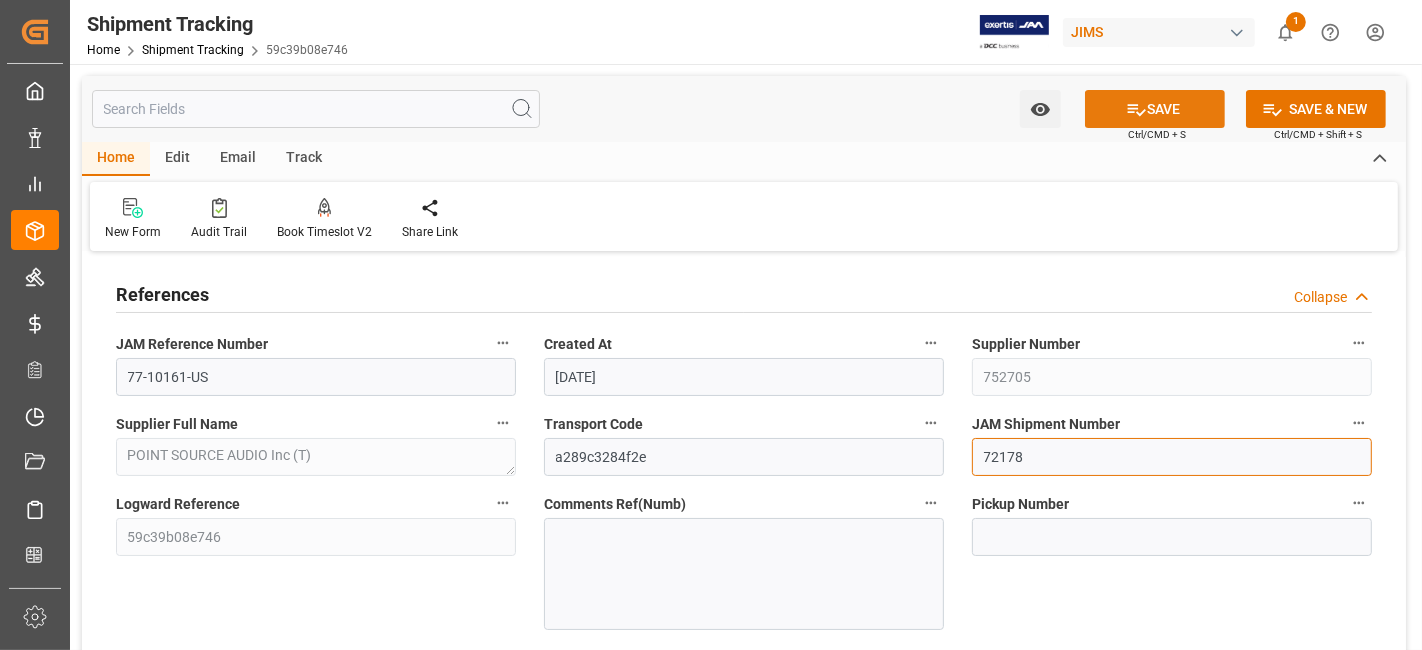 type on "72178" 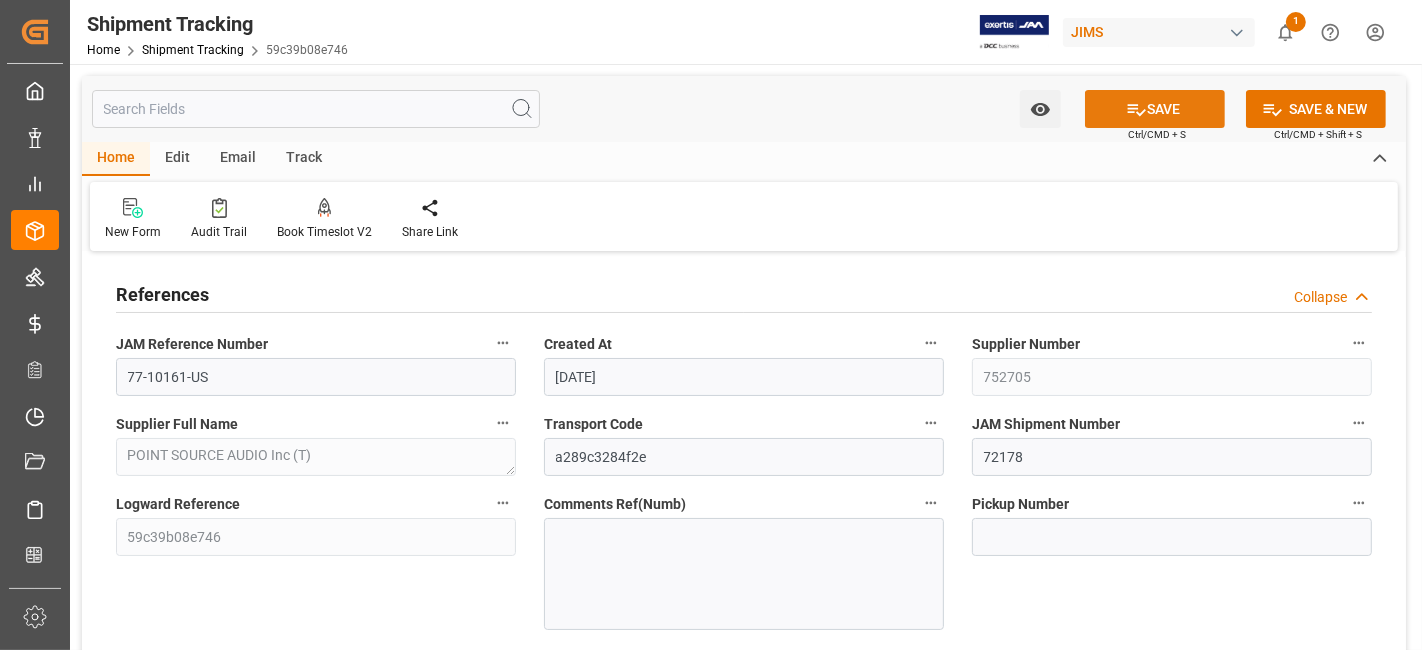 click on "SAVE" at bounding box center [1155, 109] 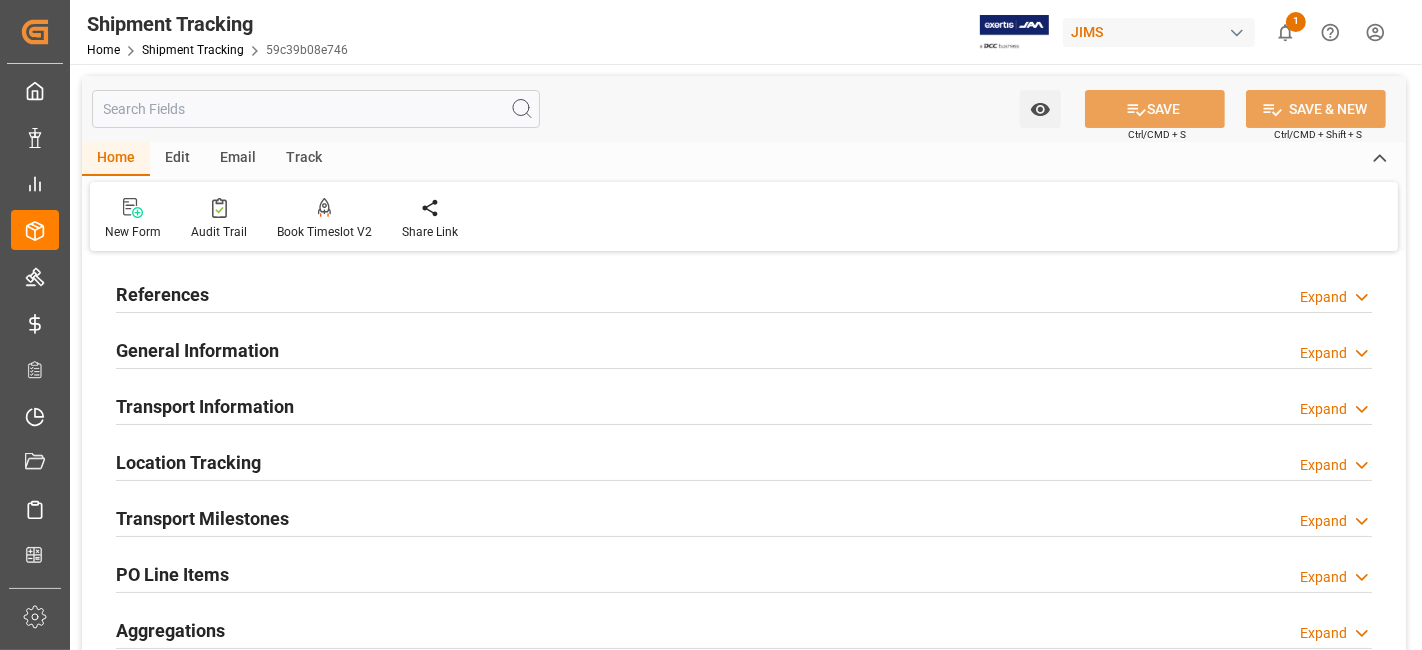 click on "References Expand" at bounding box center [744, 293] 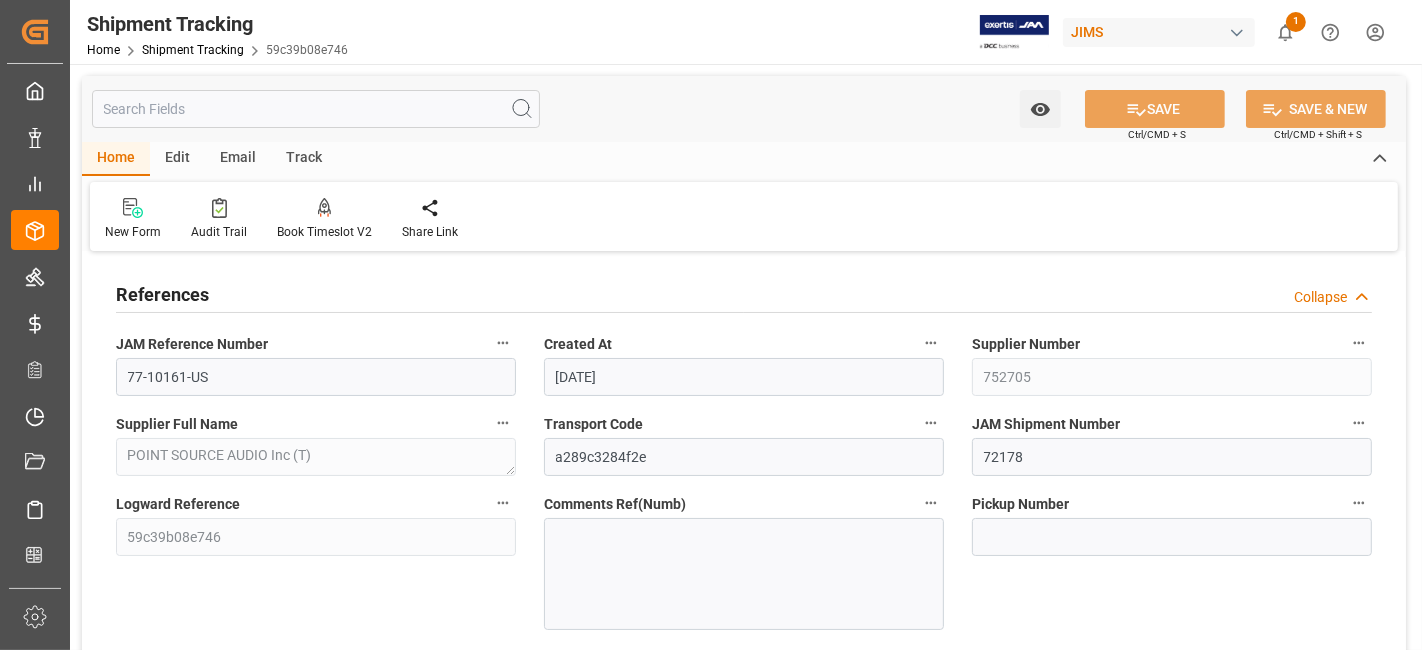 click on "References Collapse" at bounding box center [744, 293] 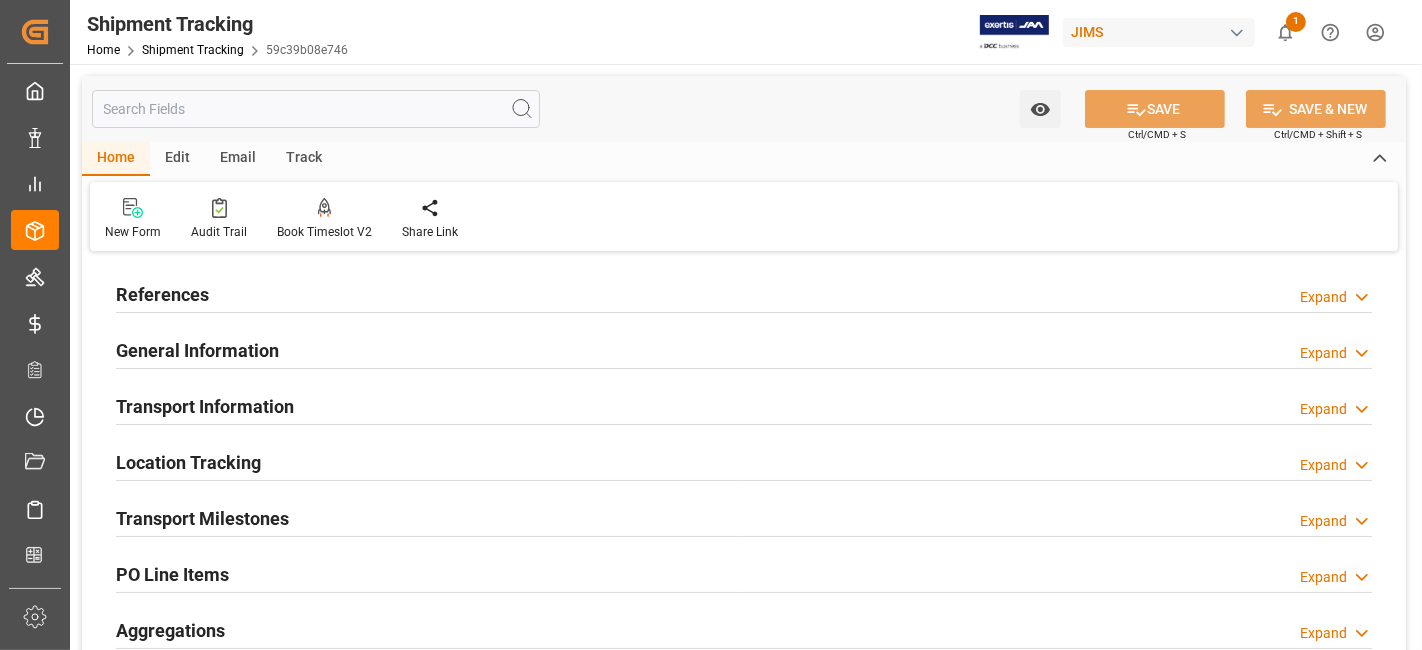 click on "General Information Expand" at bounding box center (744, 351) 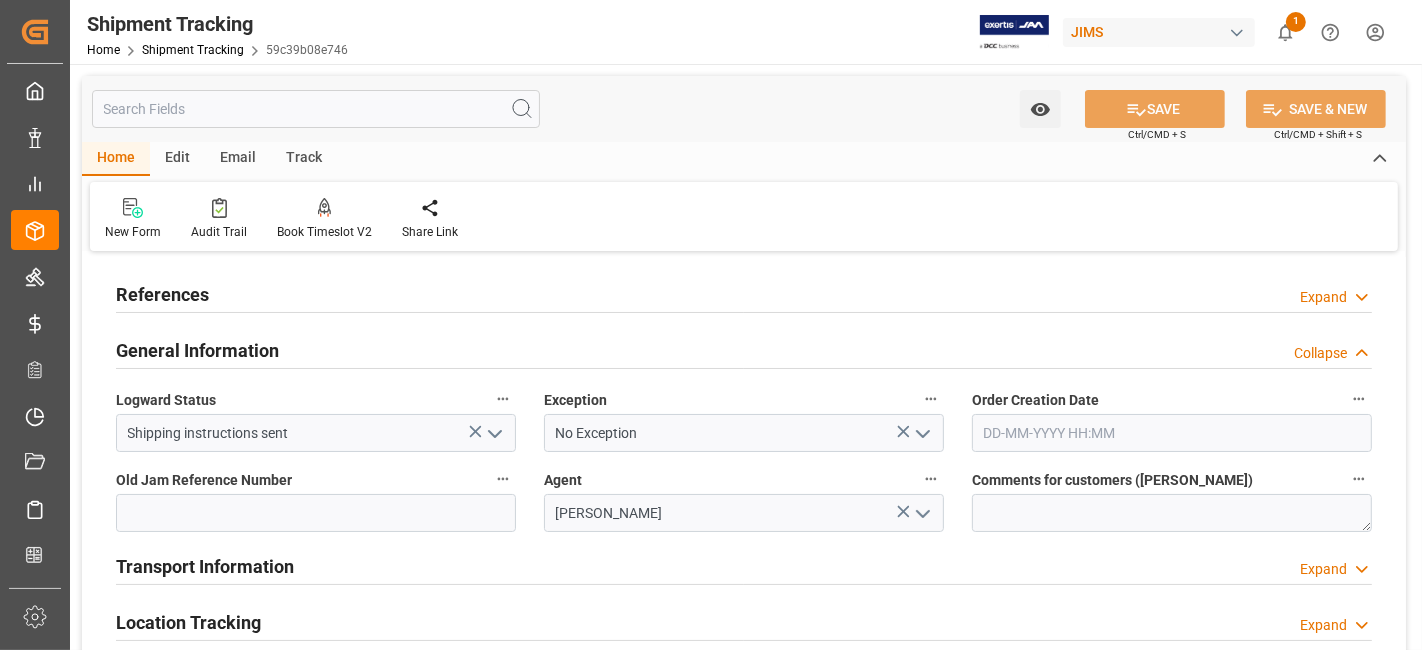 click on "General Information" at bounding box center (197, 350) 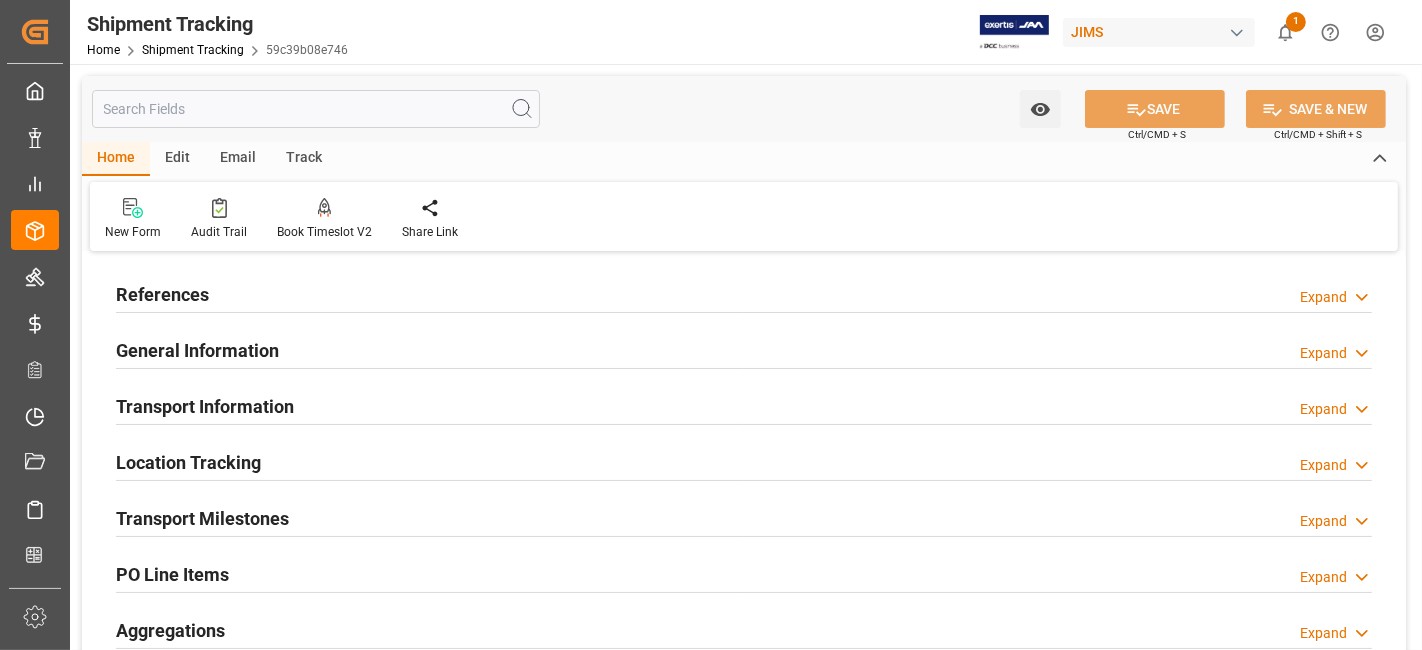 click on "Transport Information" at bounding box center (205, 406) 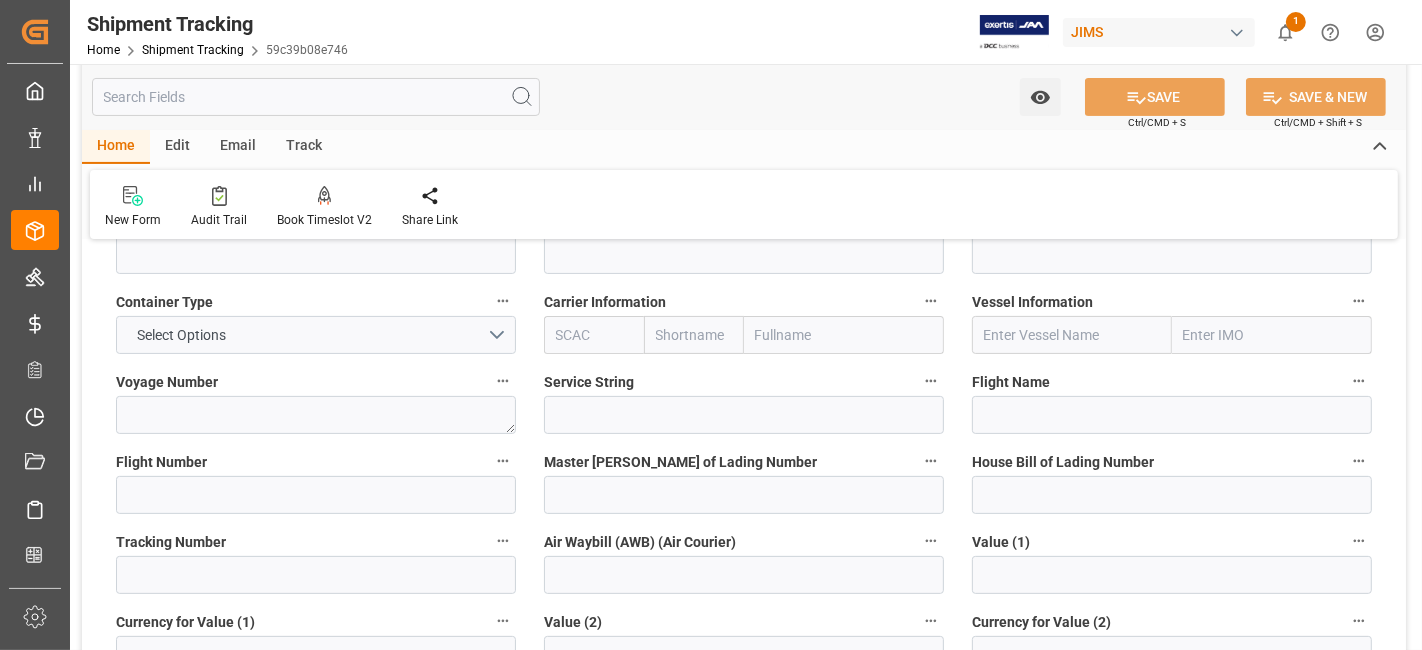 scroll, scrollTop: 444, scrollLeft: 0, axis: vertical 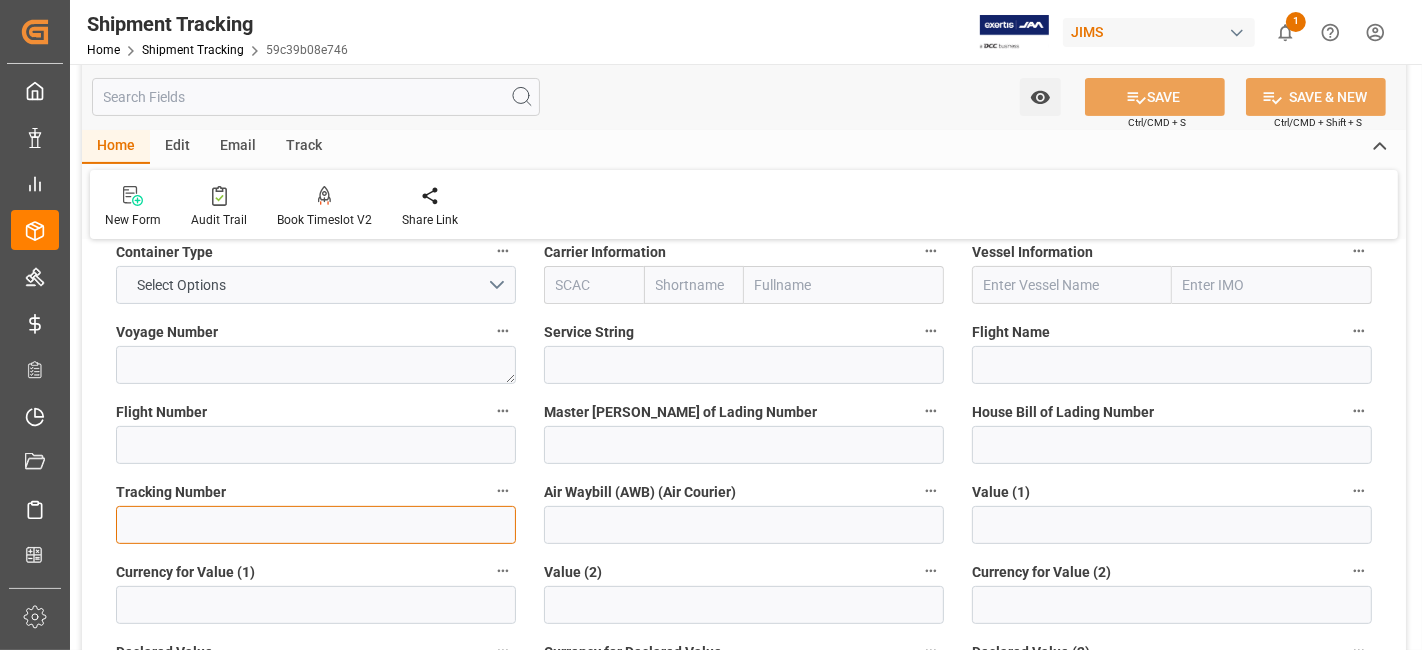 click at bounding box center (316, 525) 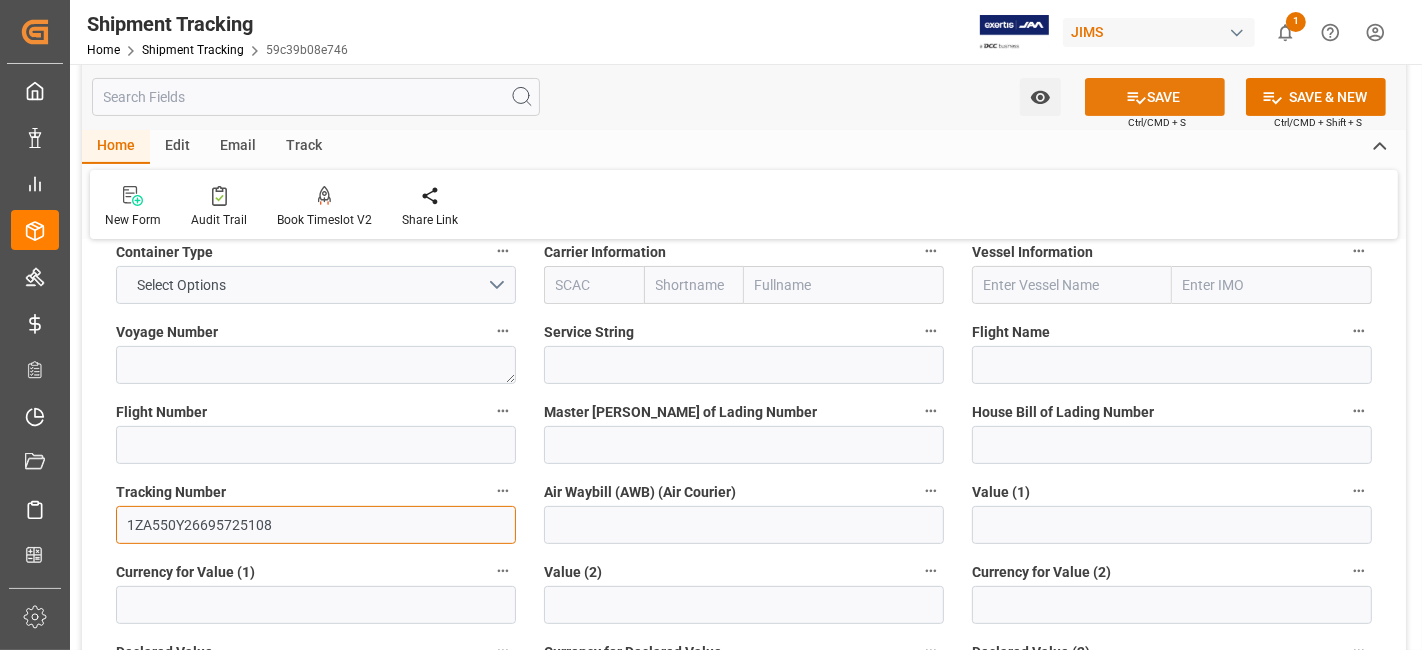 type on "1ZA550Y26695725108" 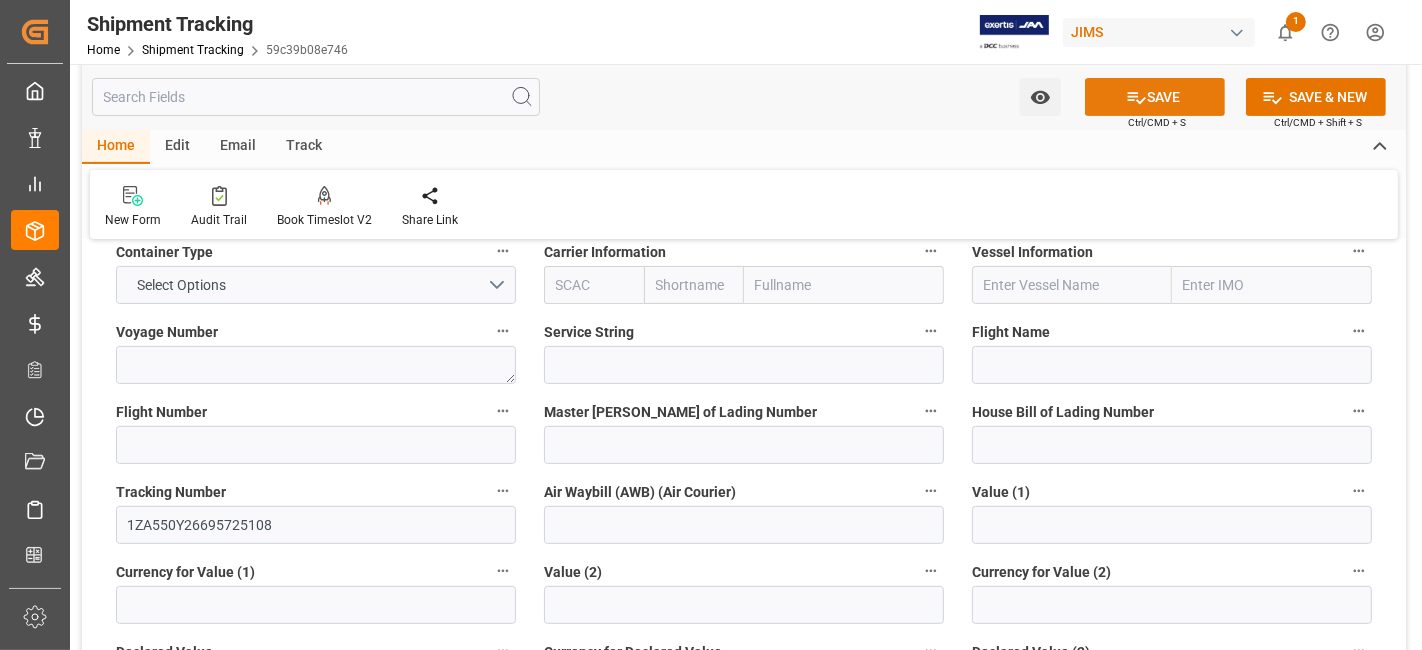 click 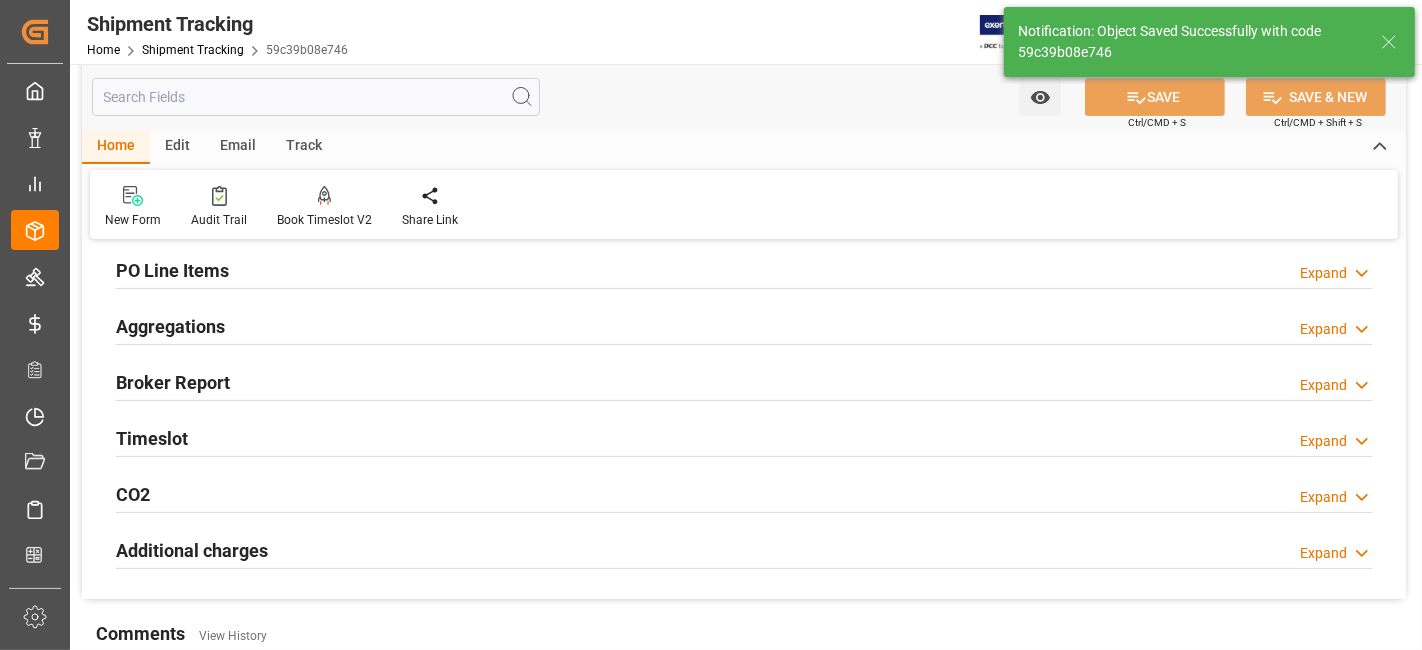 scroll, scrollTop: 222, scrollLeft: 0, axis: vertical 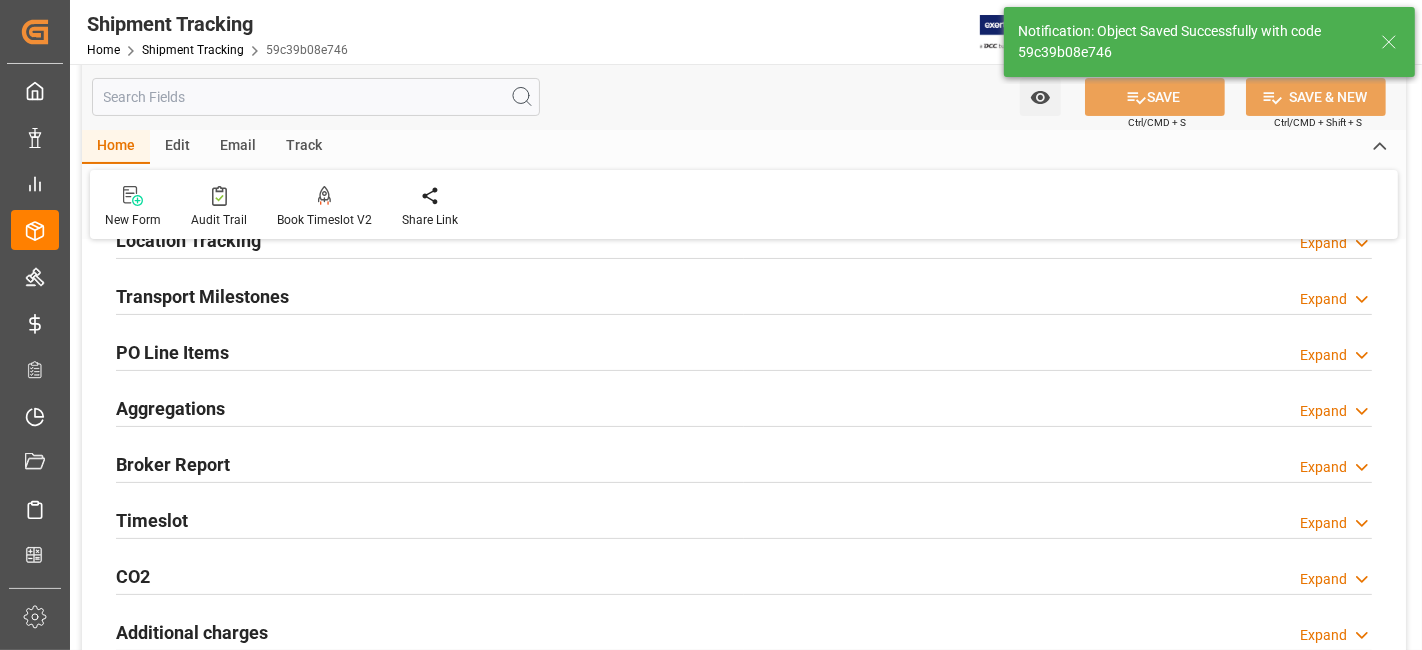 click on "Transport Milestones" at bounding box center [202, 296] 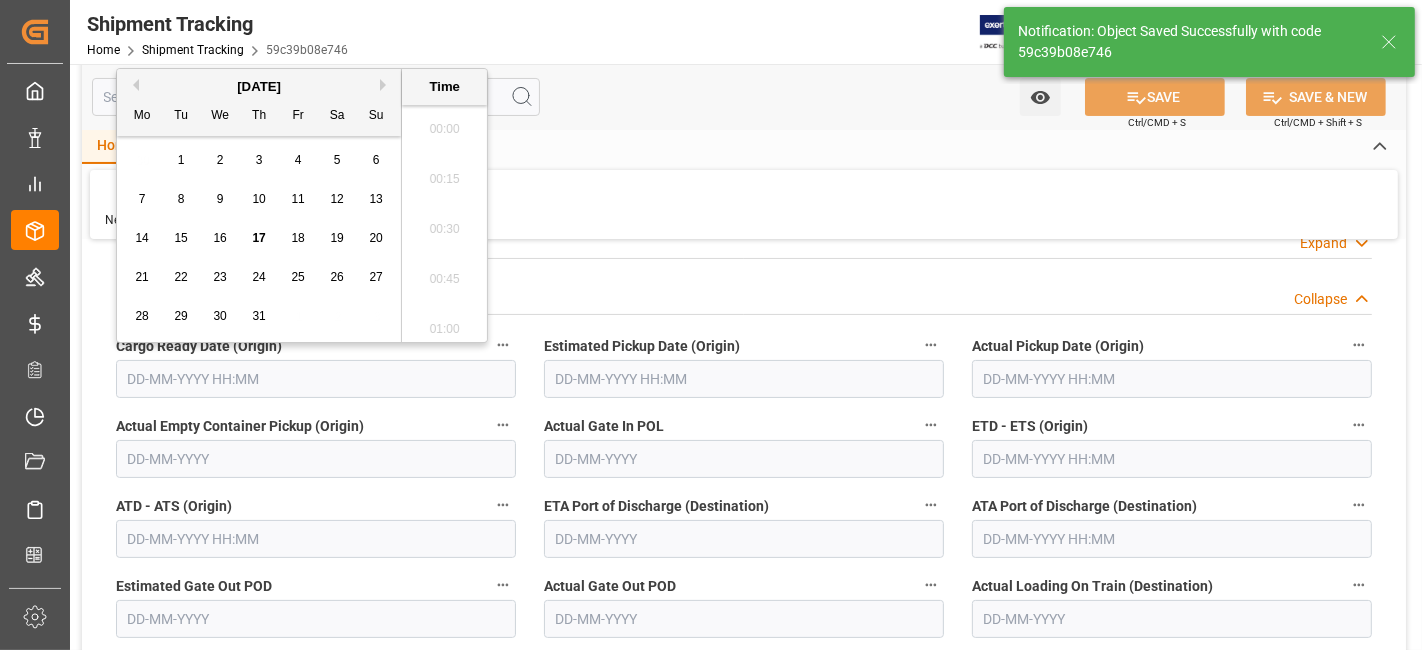 click at bounding box center (316, 379) 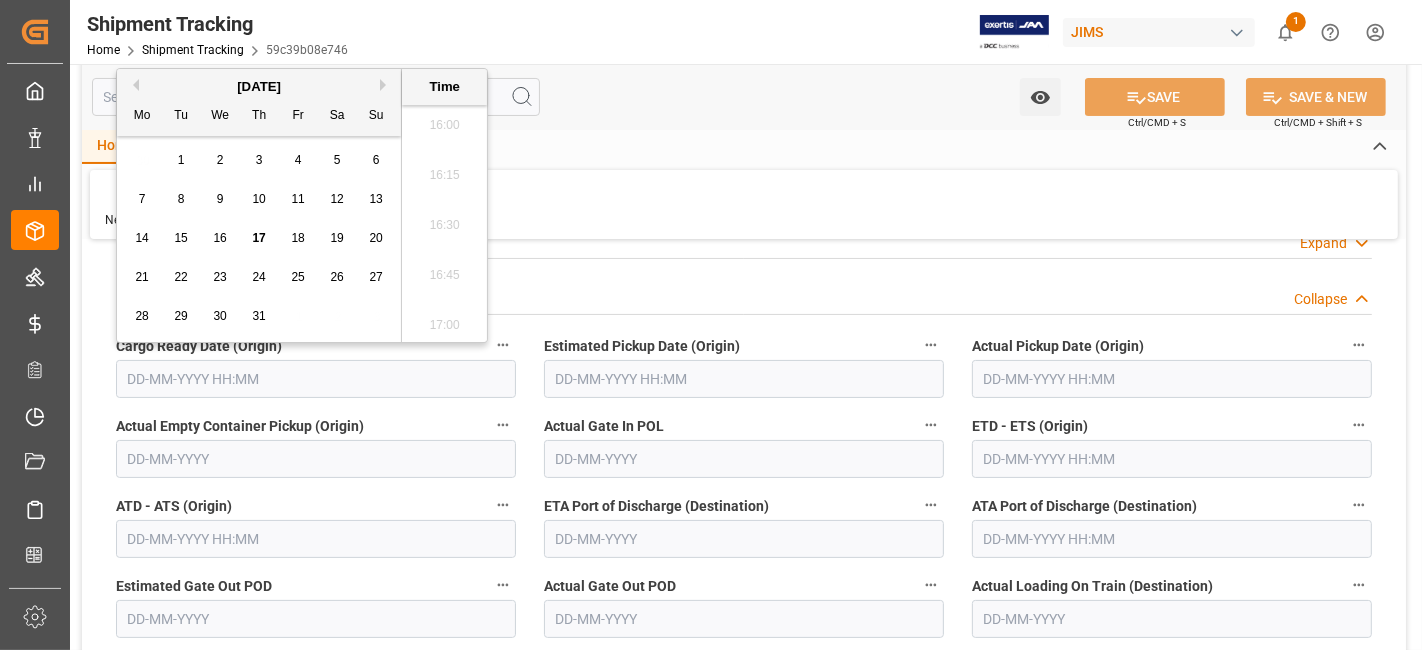 click on "14 15 16 17 18 19 20" at bounding box center [259, 238] 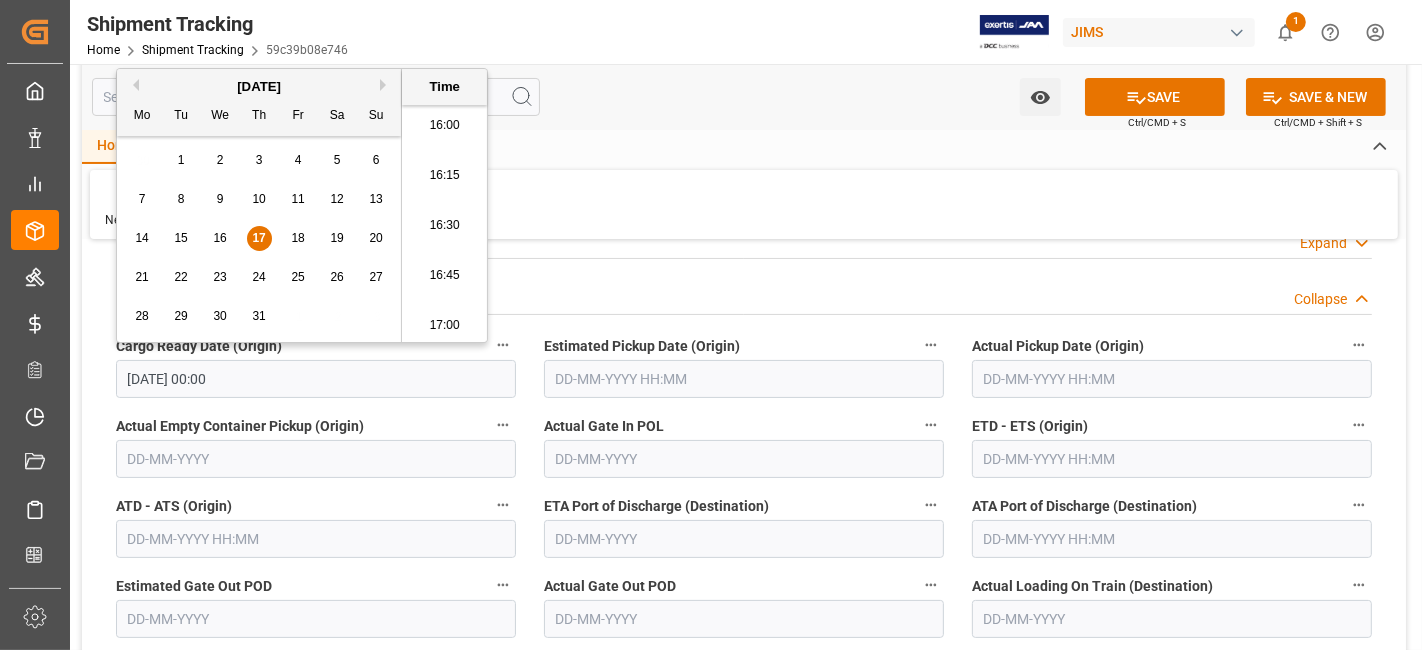 click at bounding box center (1172, 379) 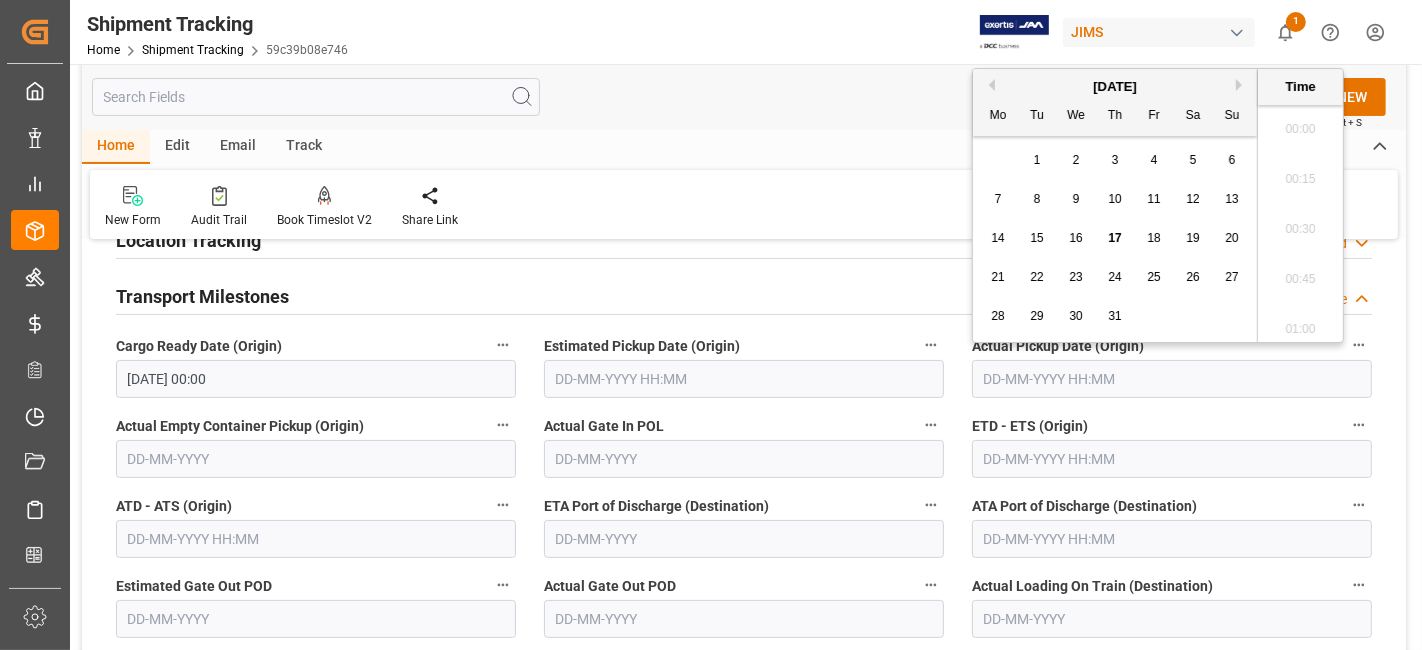 scroll, scrollTop: 3204, scrollLeft: 0, axis: vertical 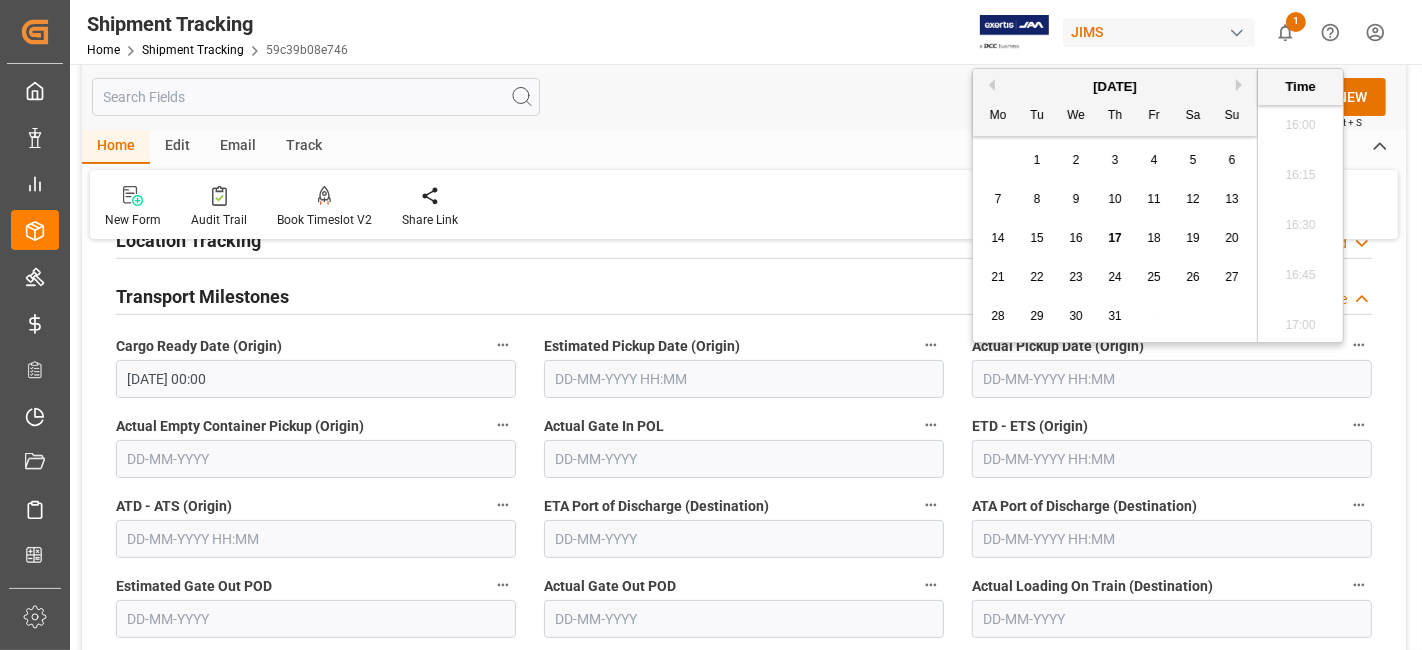 click on "21 22 23 24 25 26 27" at bounding box center [1115, 277] 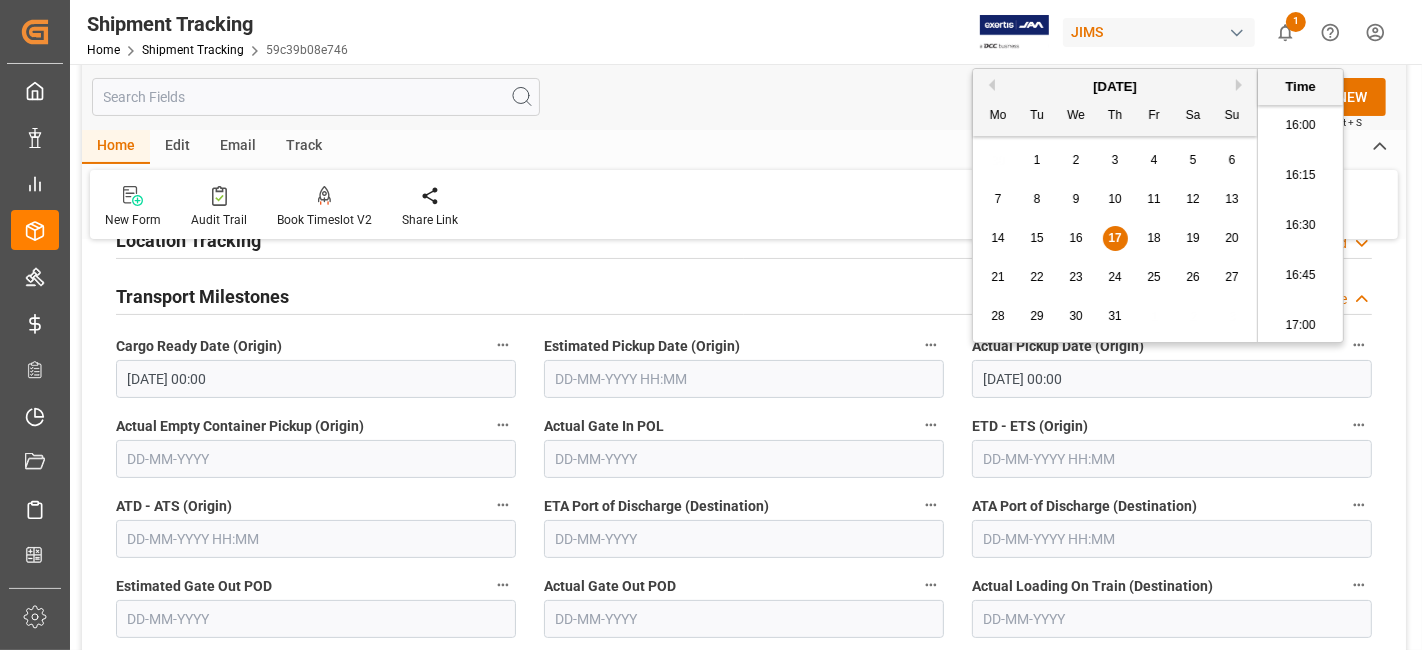 click on "Estimated Pickup Date (Origin)" at bounding box center (744, 346) 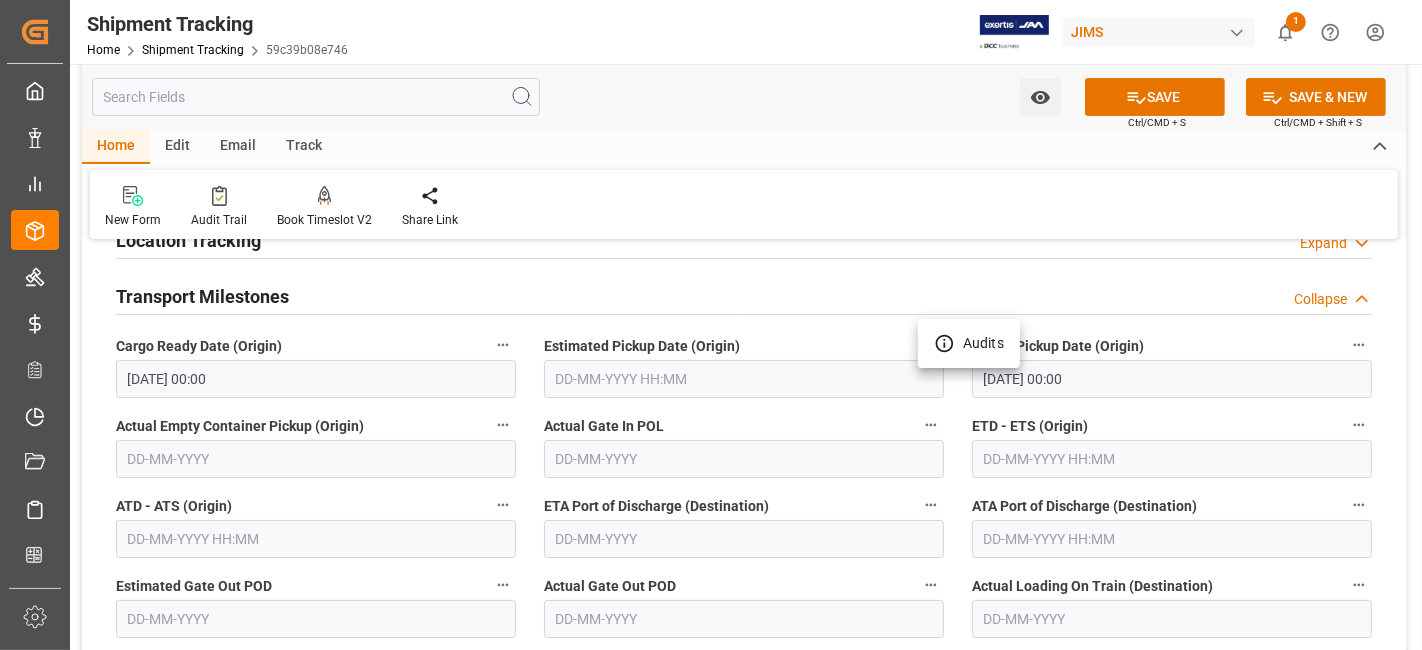 click at bounding box center (711, 325) 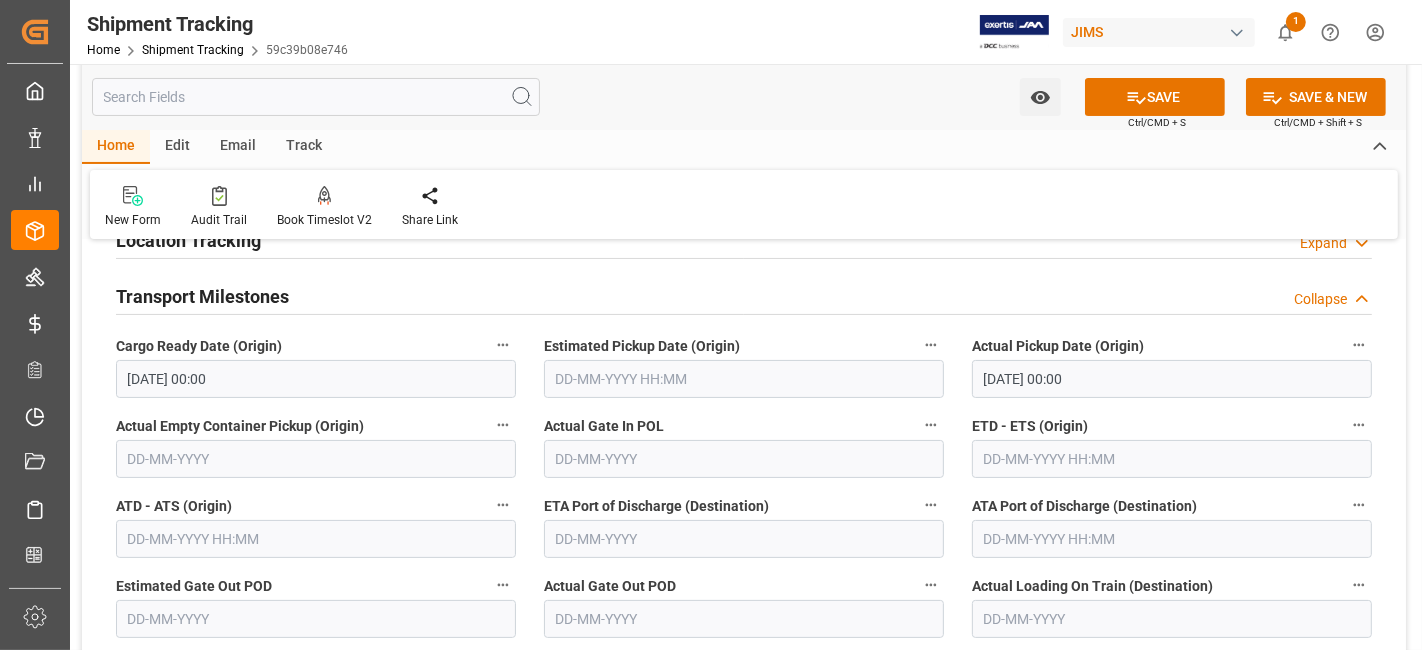 click on "Audits" at bounding box center [711, 325] 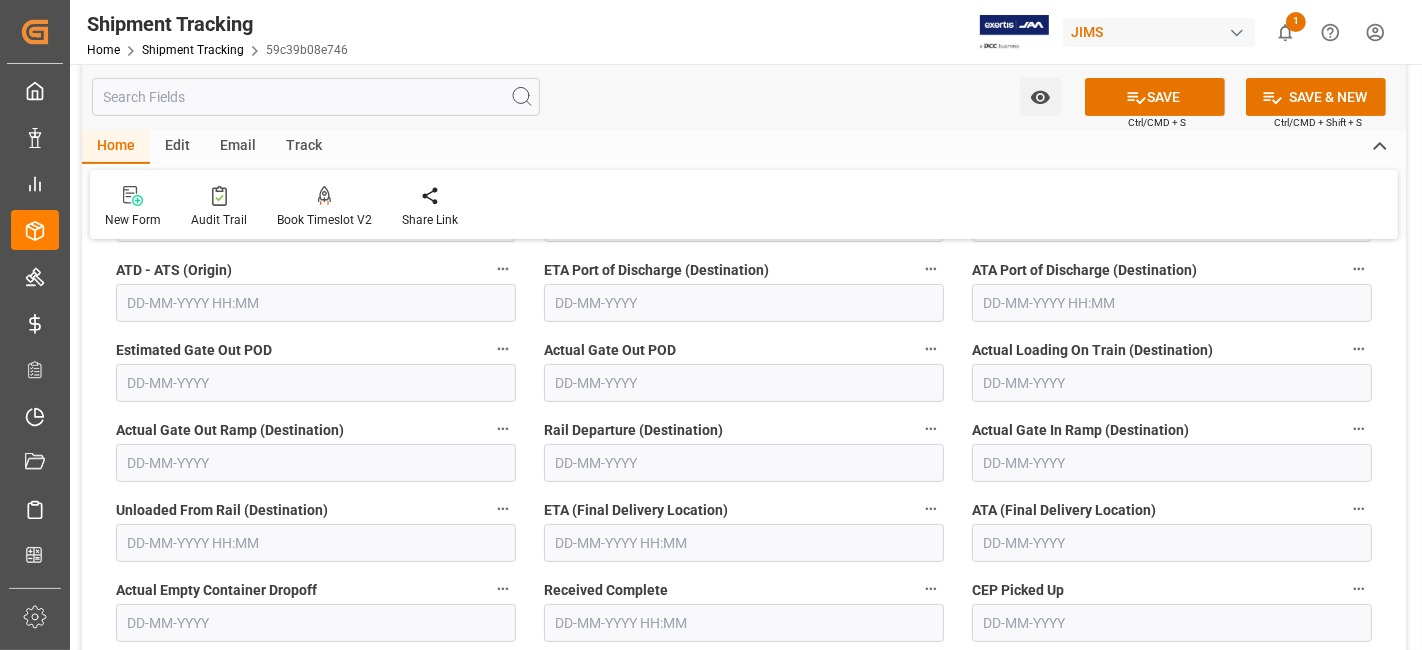 scroll, scrollTop: 555, scrollLeft: 0, axis: vertical 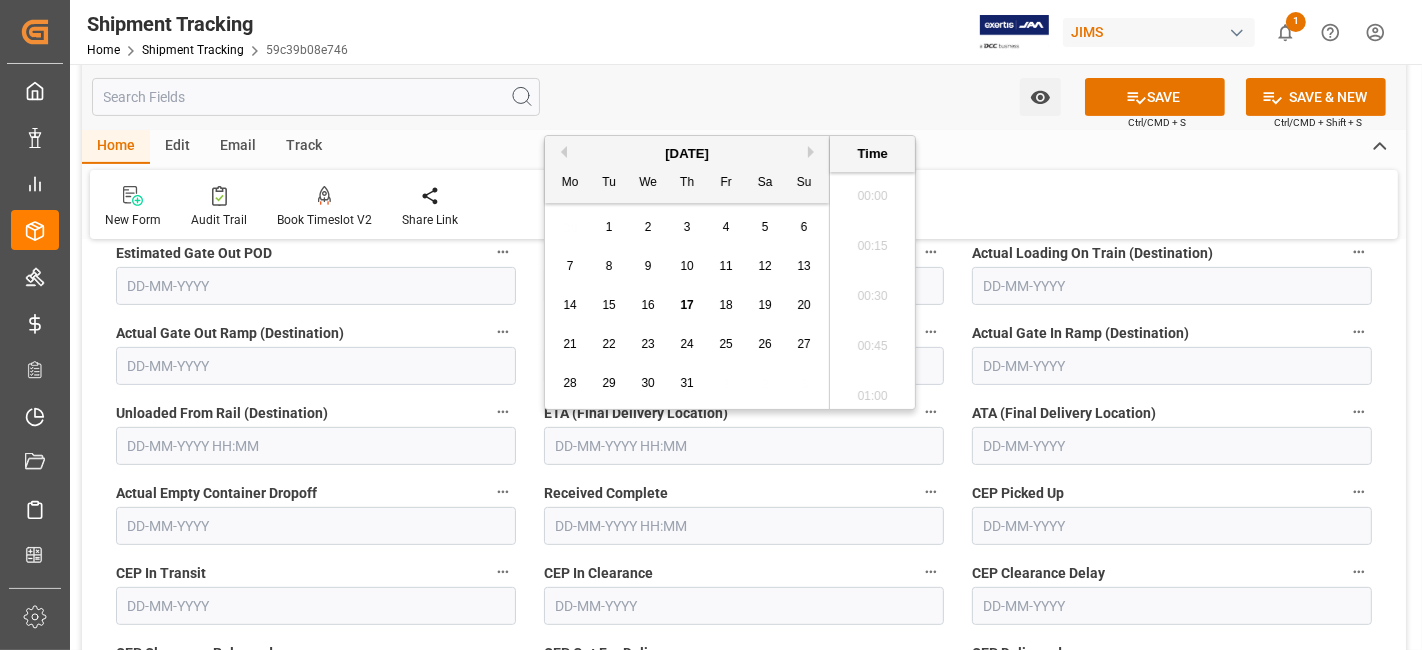 click at bounding box center [744, 446] 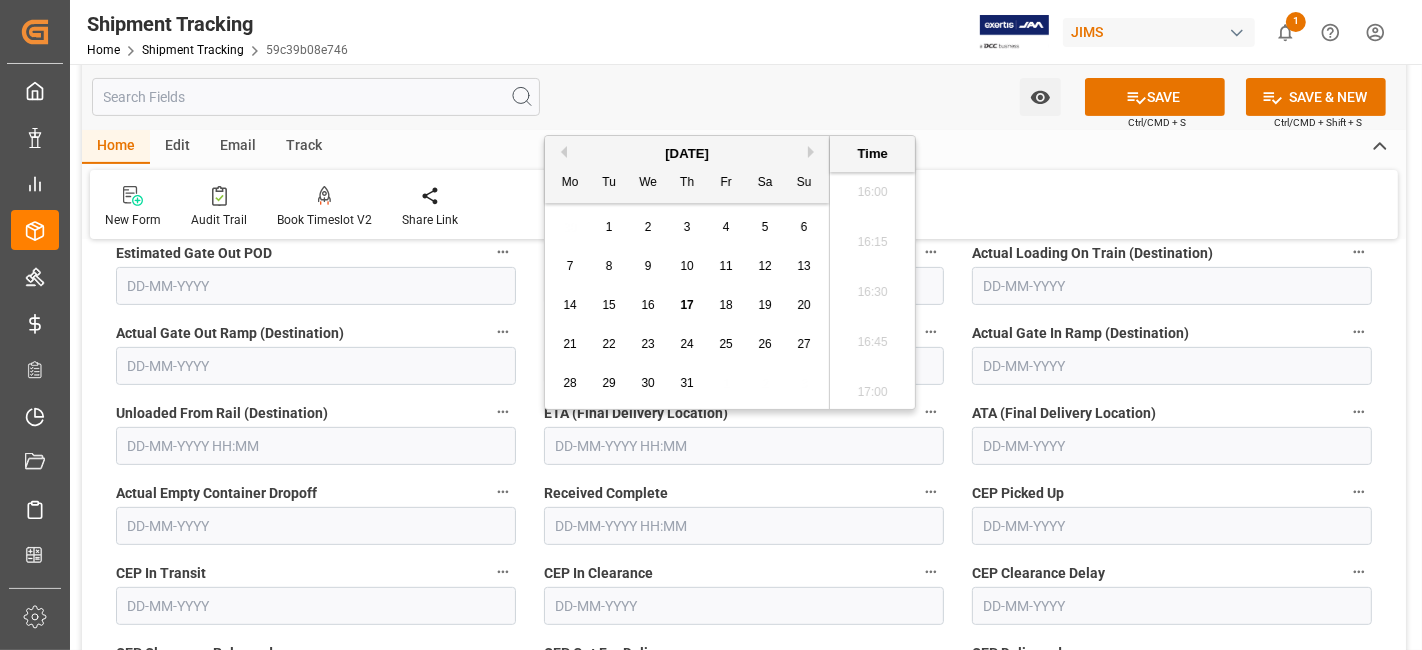 click on "21" at bounding box center [569, 344] 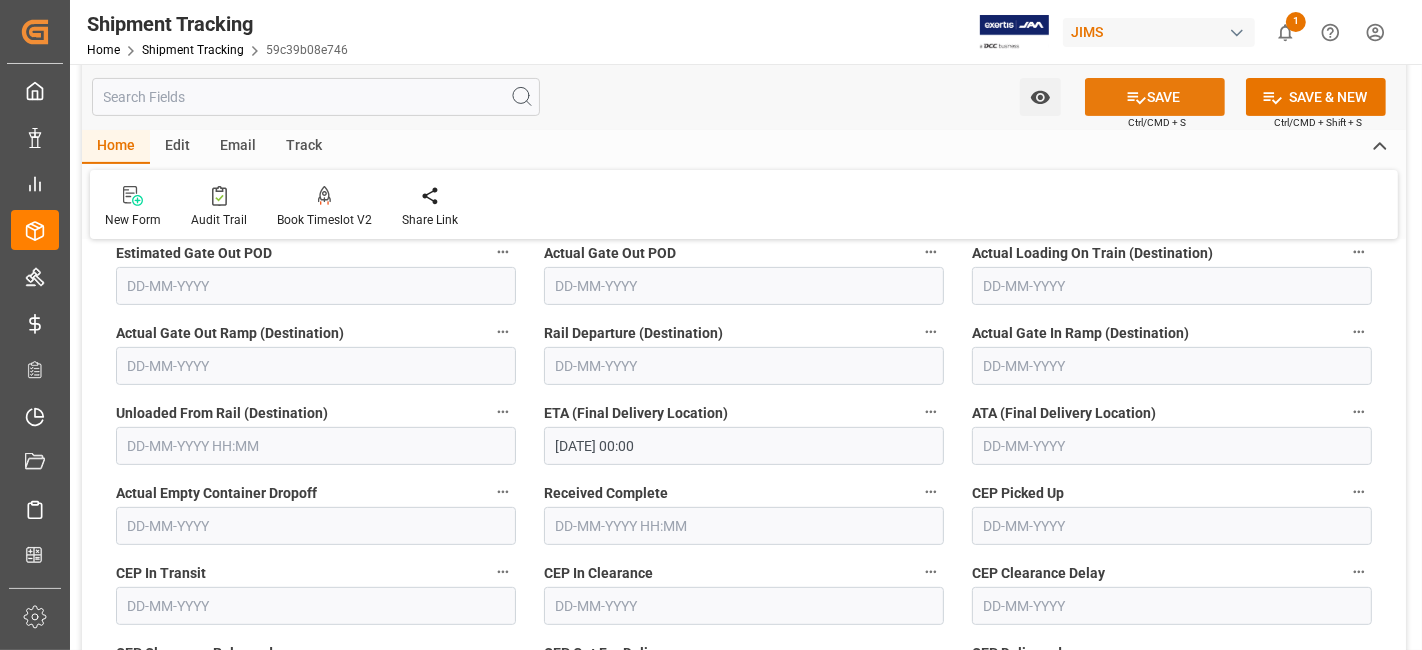 click on "SAVE" at bounding box center [1155, 97] 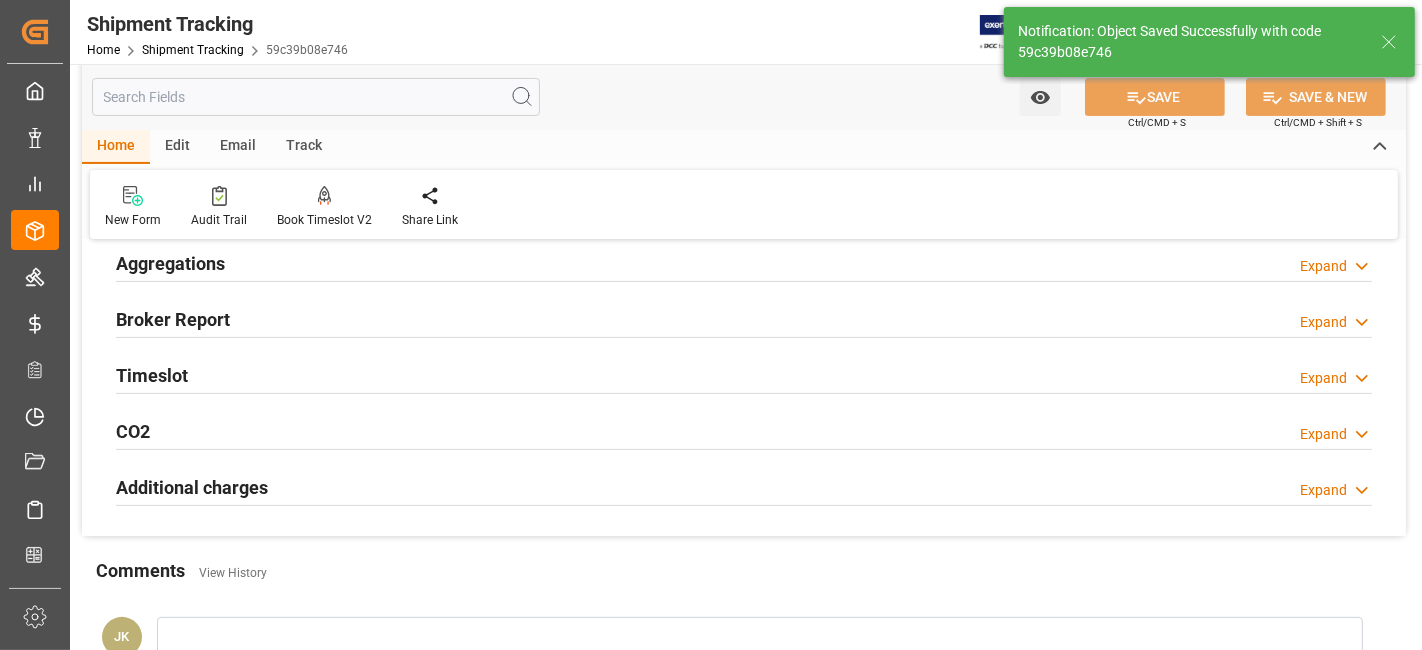 scroll, scrollTop: 333, scrollLeft: 0, axis: vertical 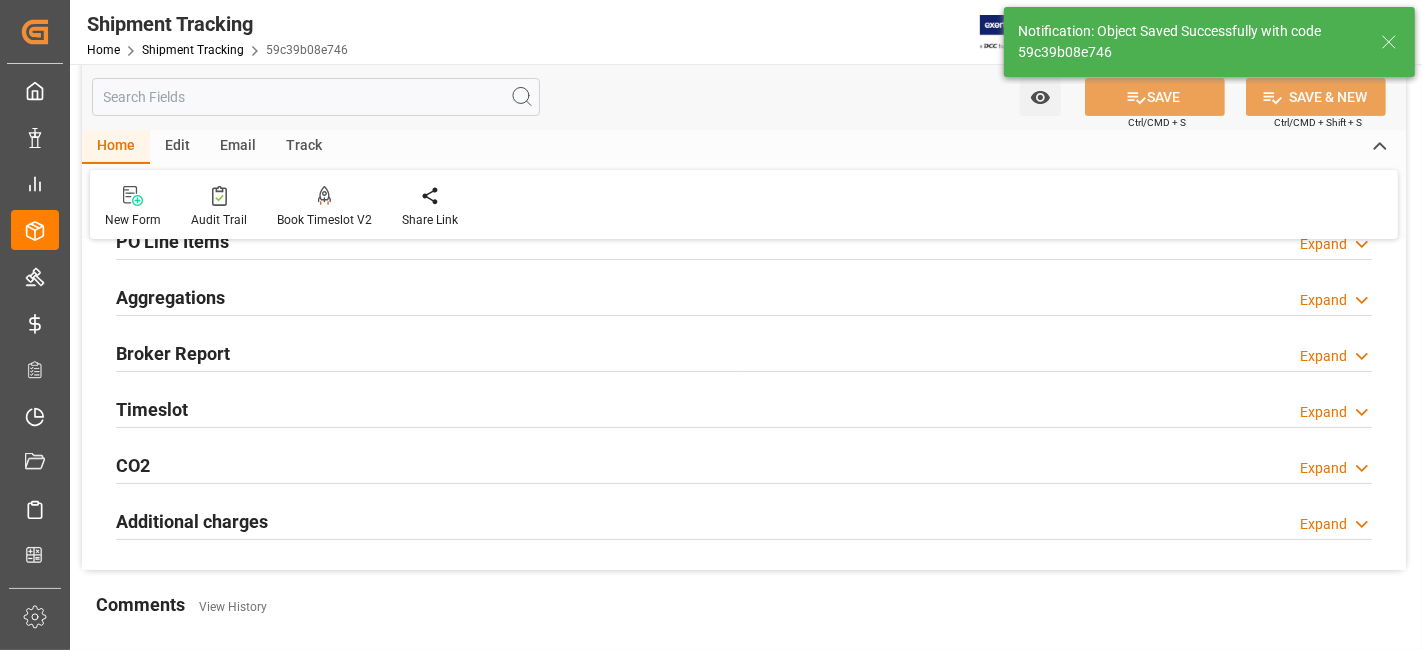click on "Aggregations Expand" at bounding box center (744, 296) 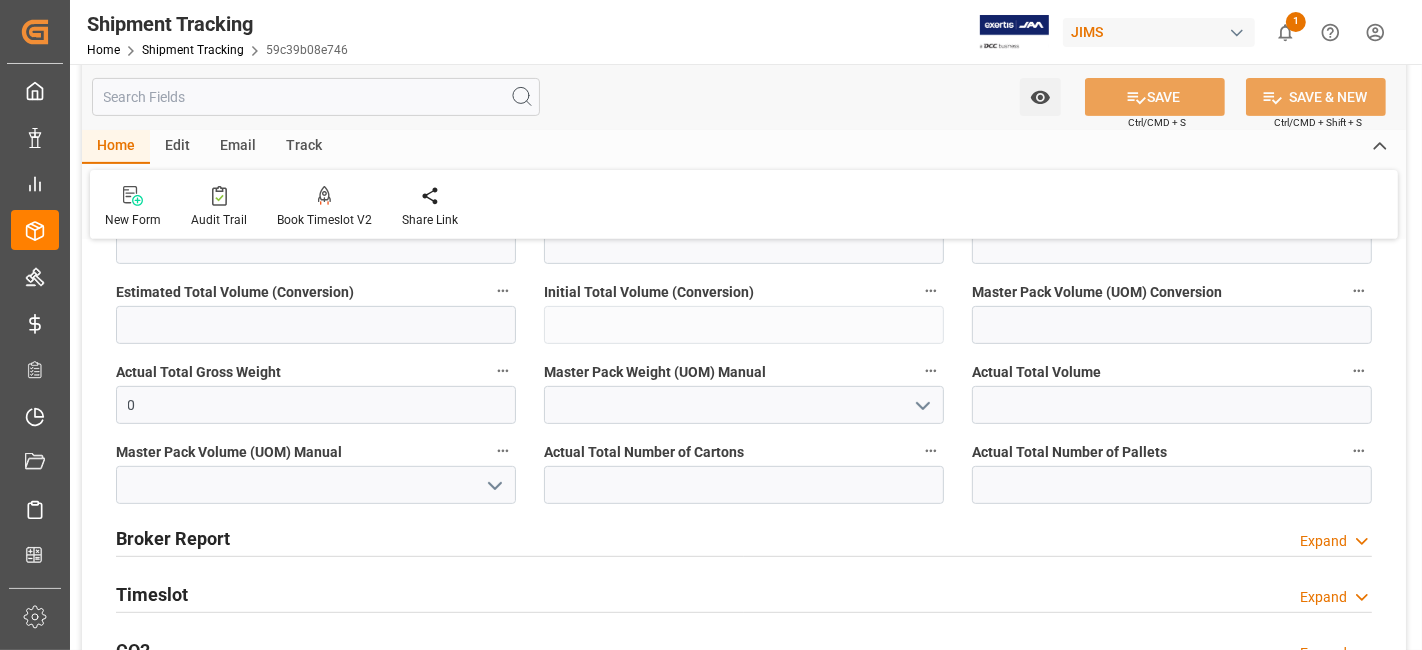 scroll, scrollTop: 777, scrollLeft: 0, axis: vertical 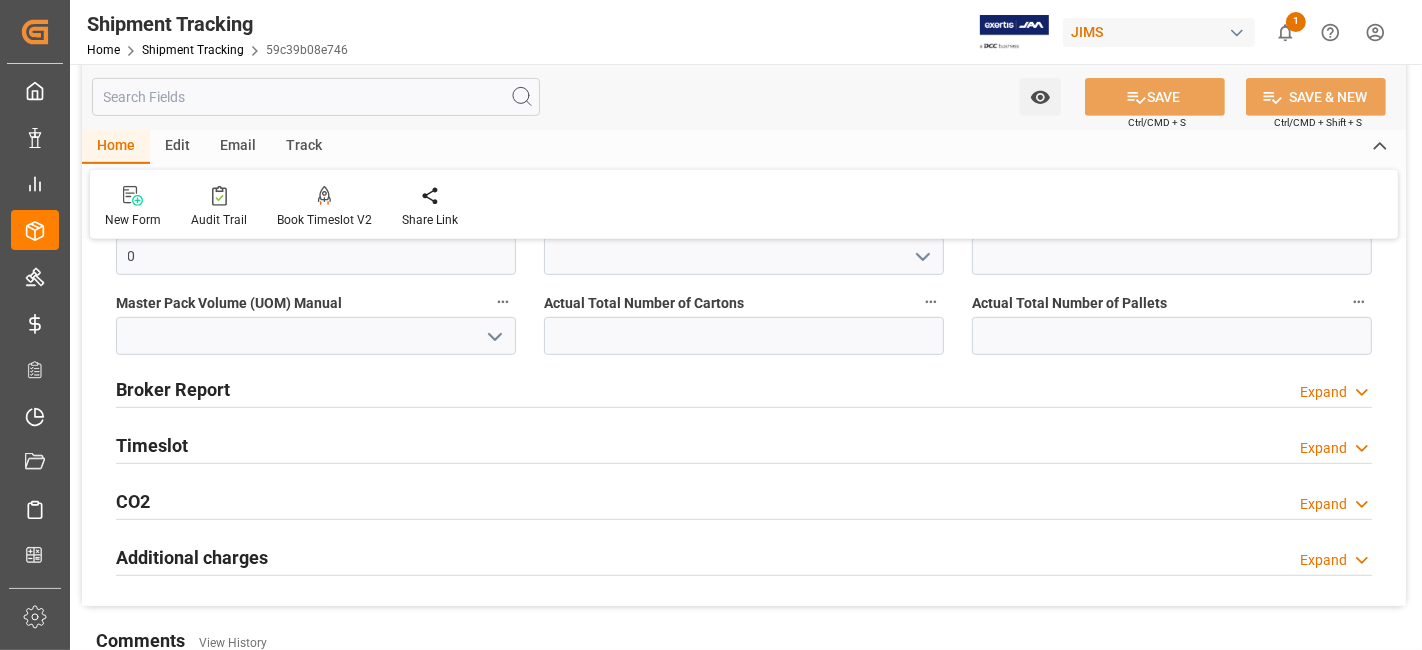 drag, startPoint x: 182, startPoint y: 238, endPoint x: 175, endPoint y: 257, distance: 20.248457 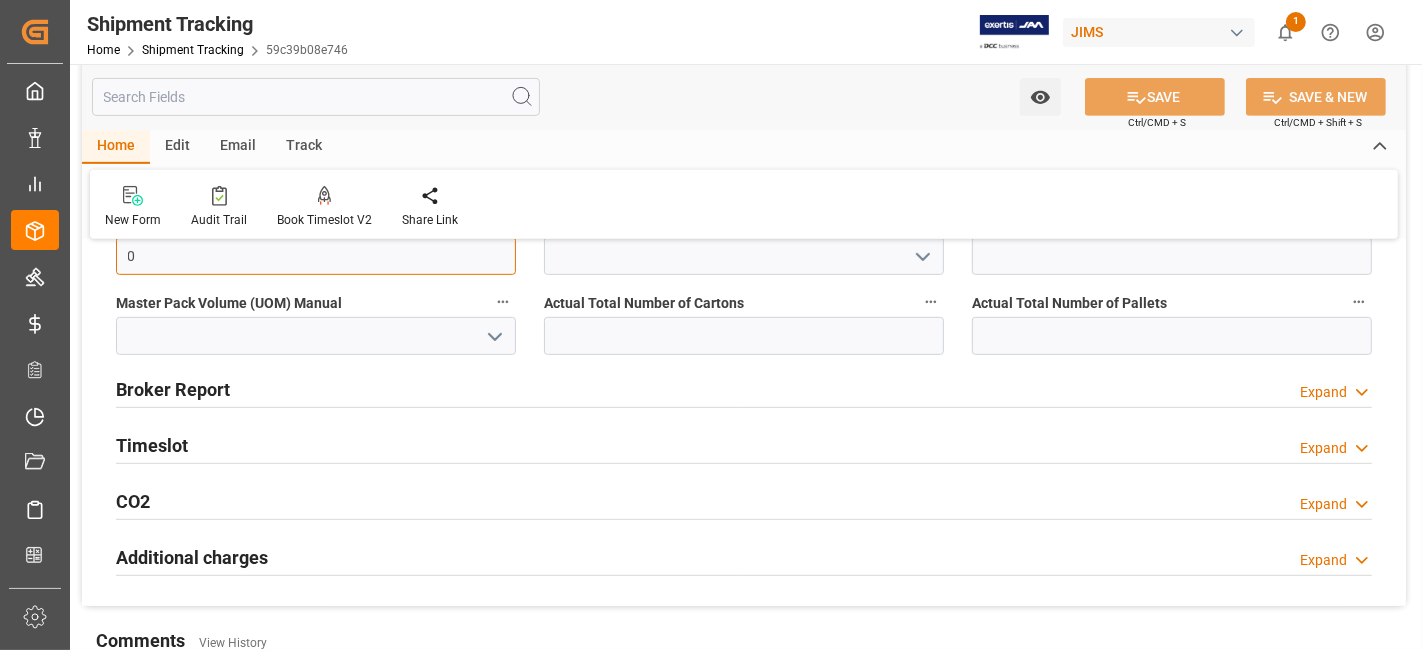 click on "0" at bounding box center [316, 256] 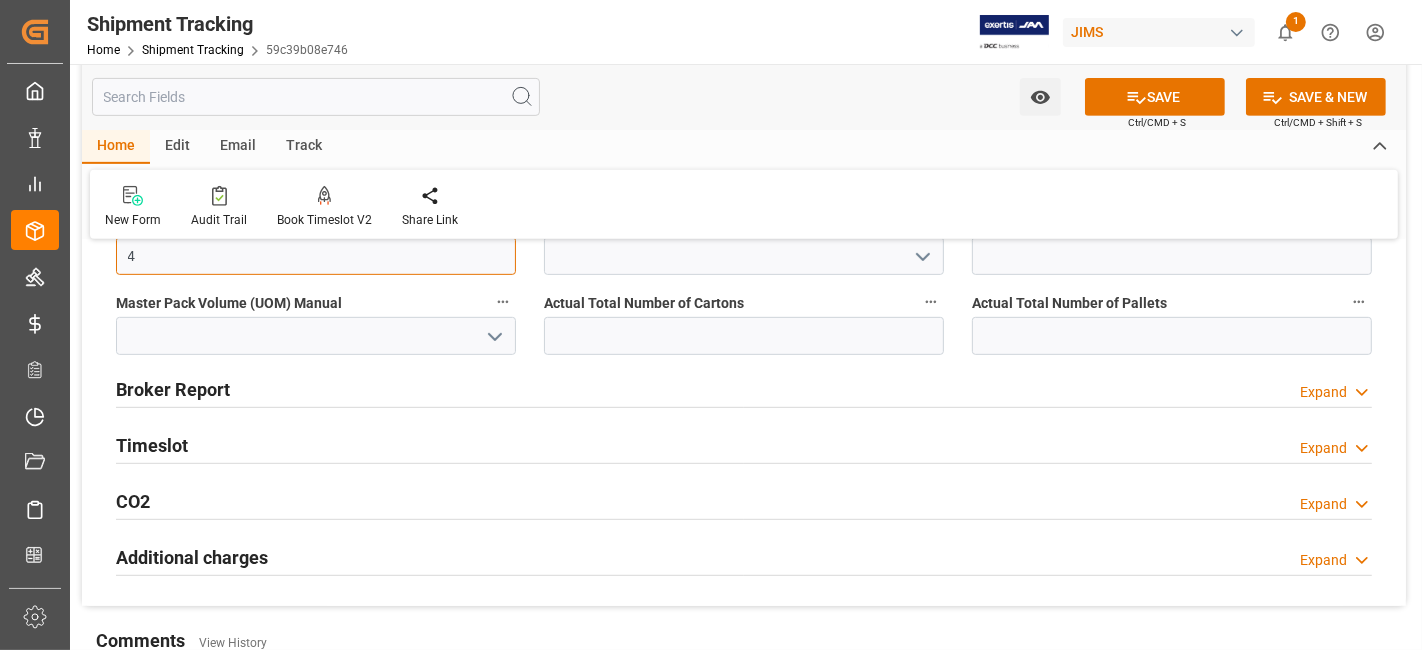 type on "4" 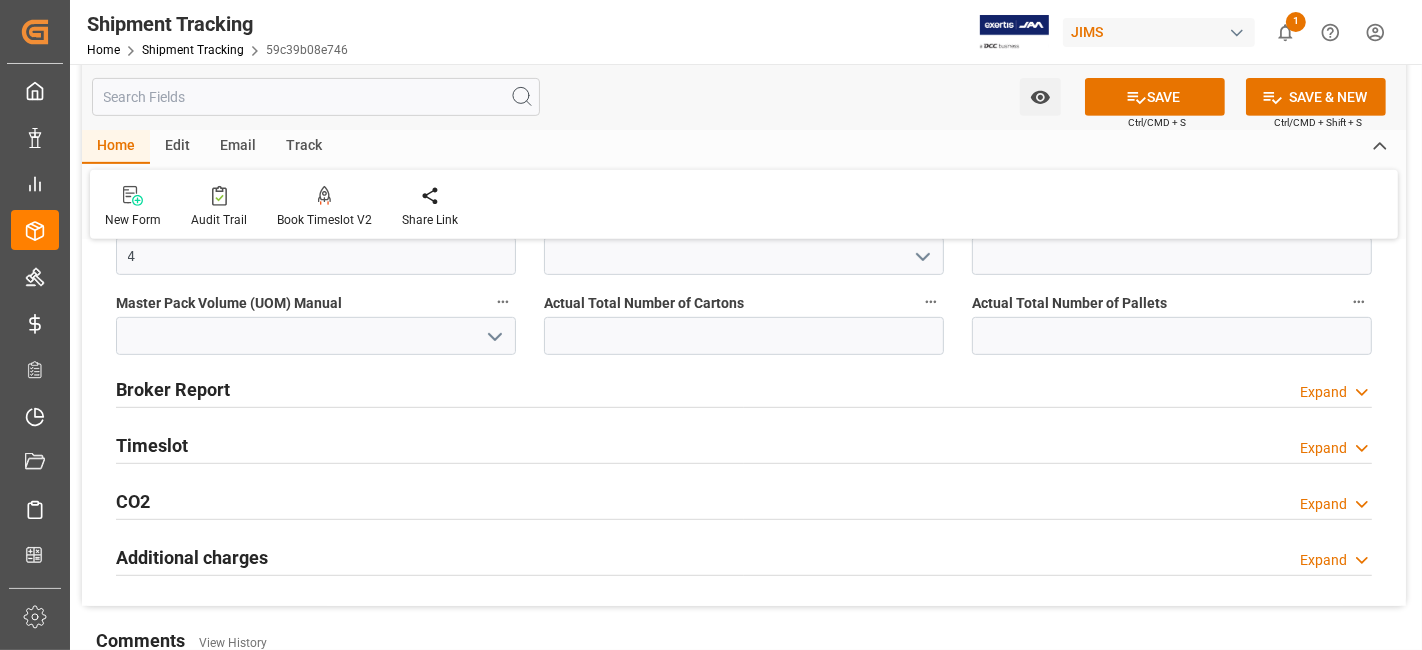 click on "Broker Report Expand" at bounding box center [744, 388] 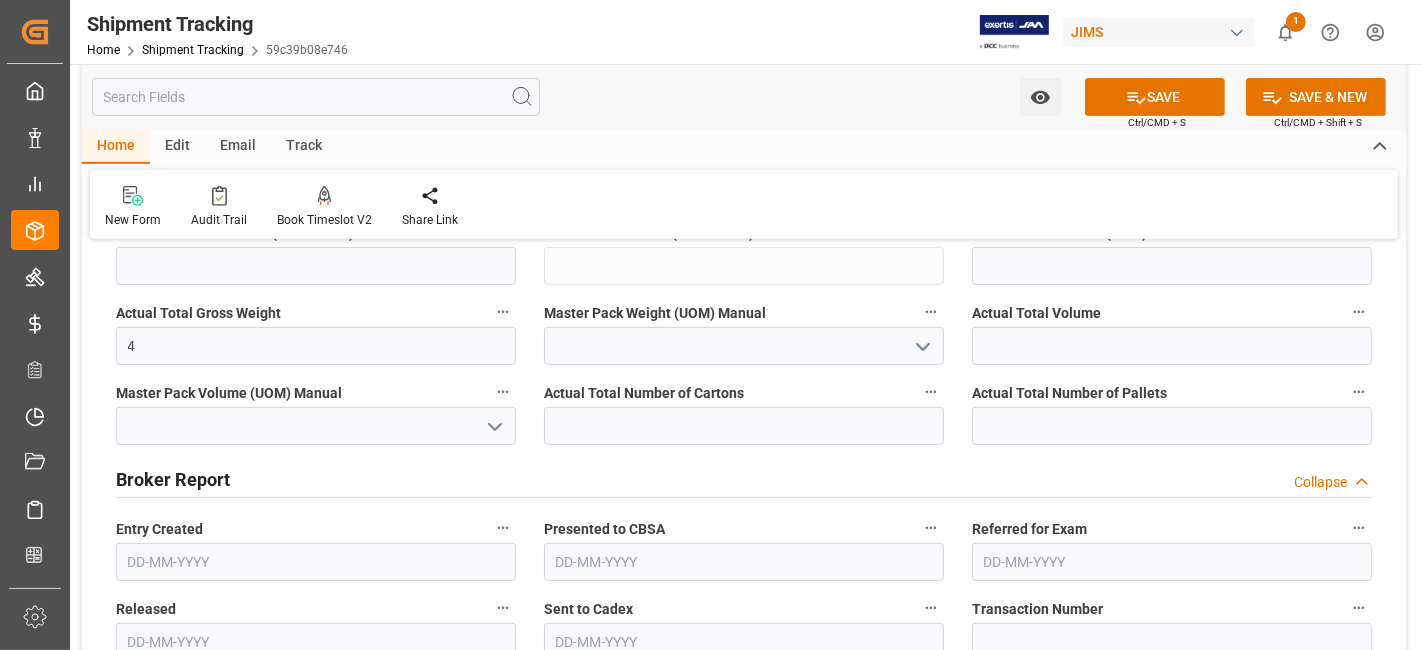 scroll, scrollTop: 666, scrollLeft: 0, axis: vertical 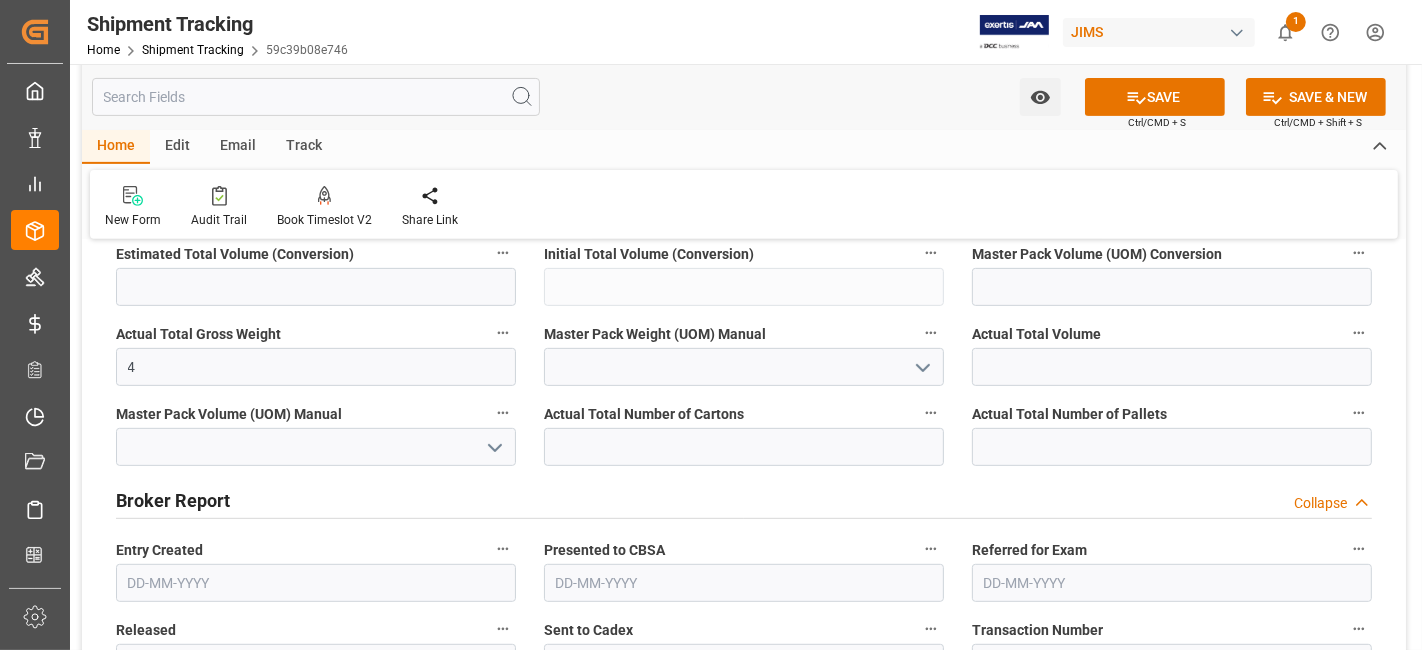 click 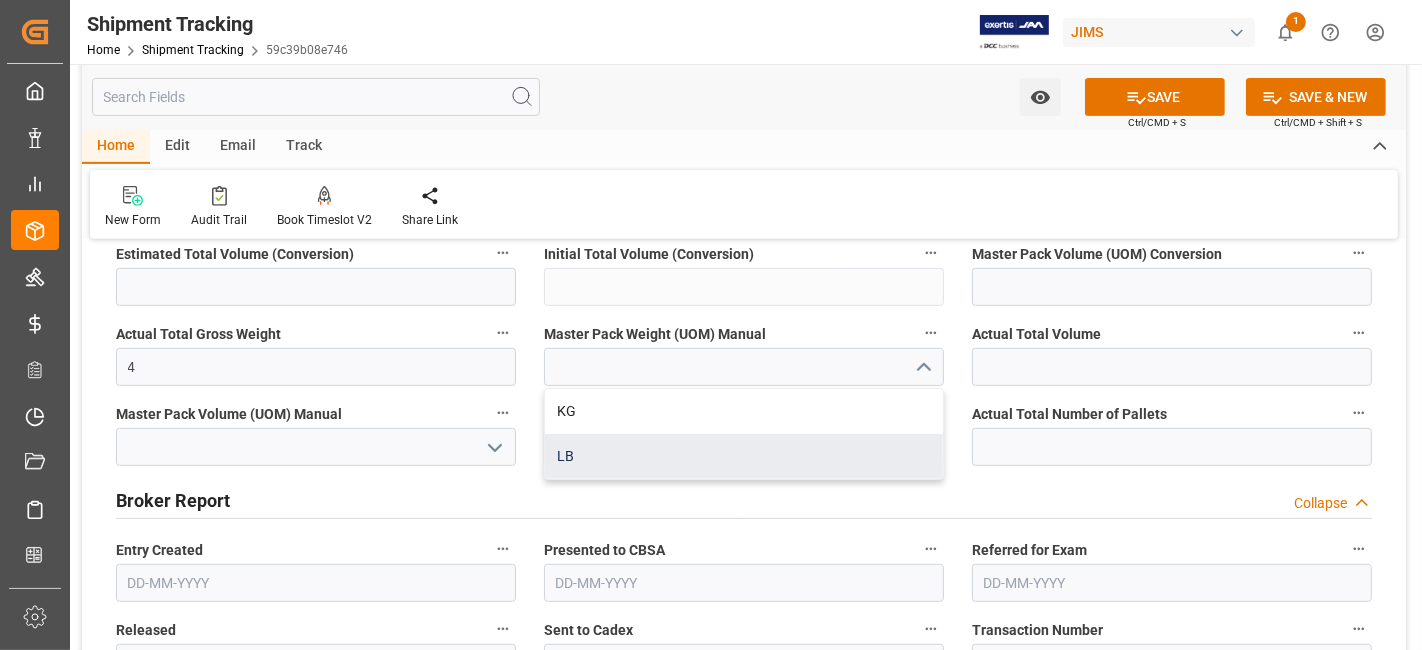 click on "LB" at bounding box center [744, 456] 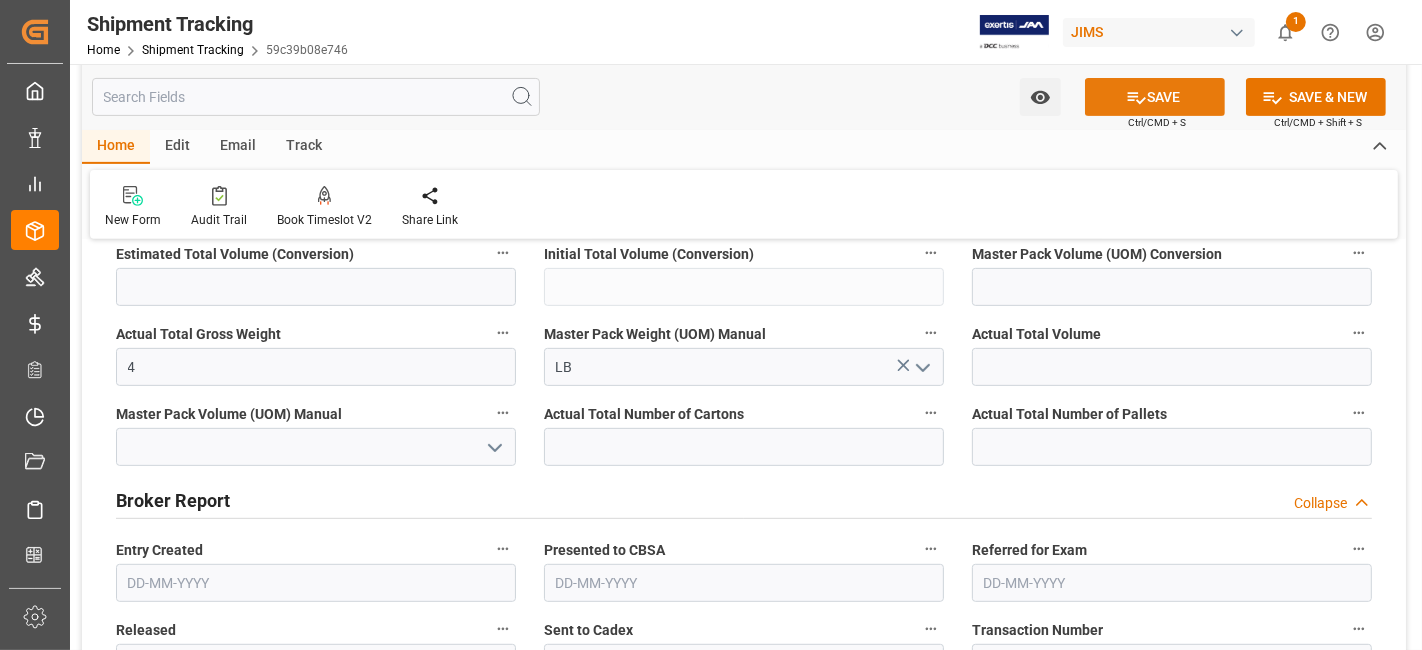 click on "SAVE" at bounding box center [1155, 97] 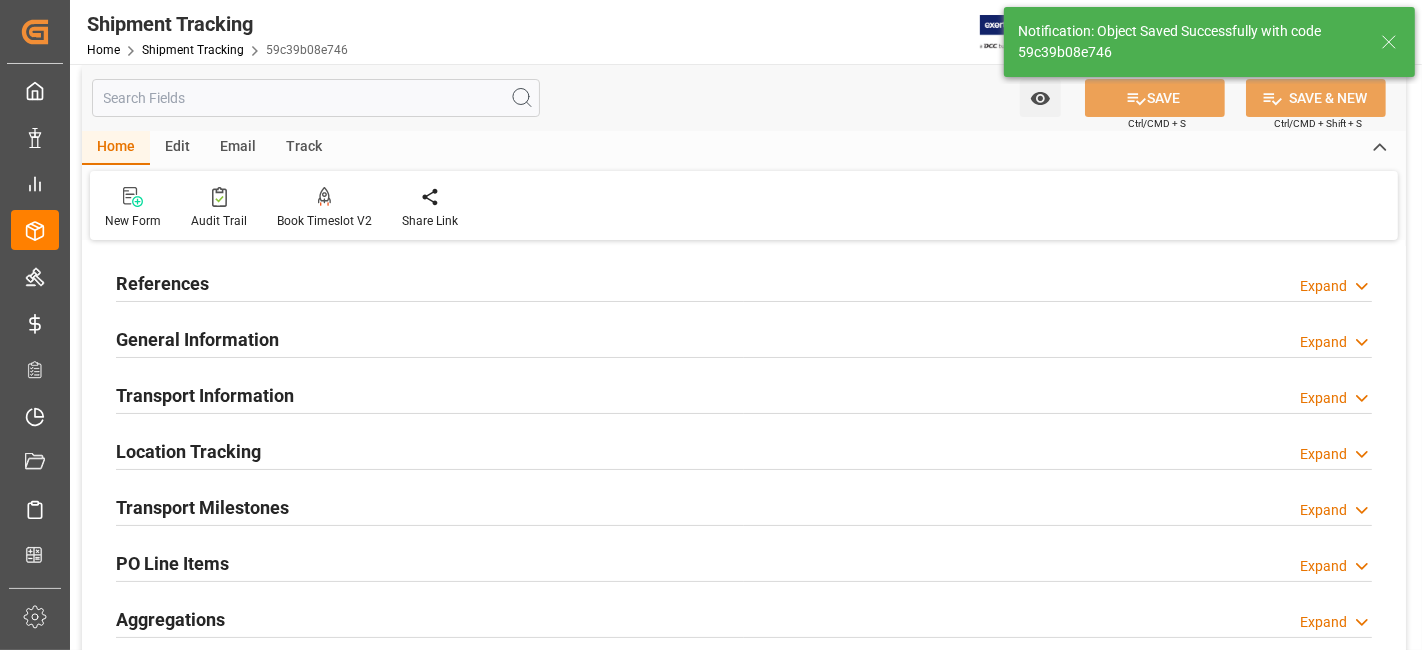 scroll, scrollTop: 0, scrollLeft: 0, axis: both 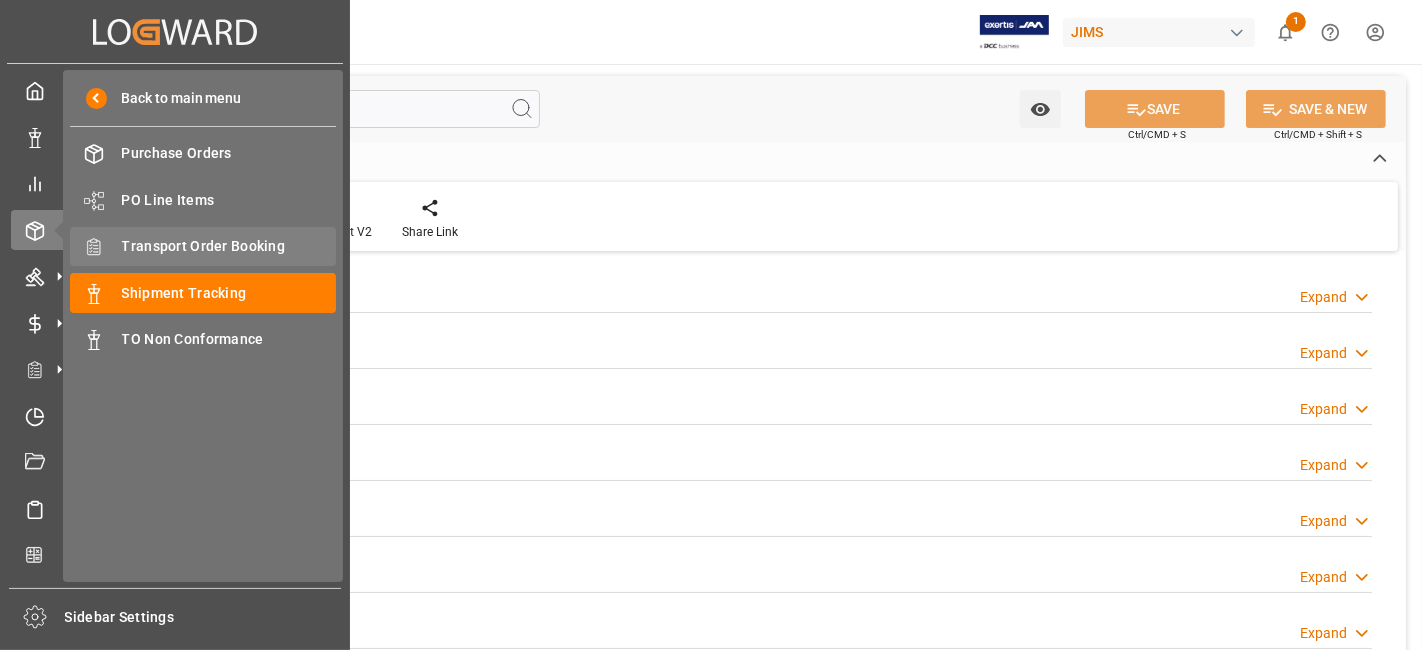 click on "Transport Order Booking" at bounding box center [229, 246] 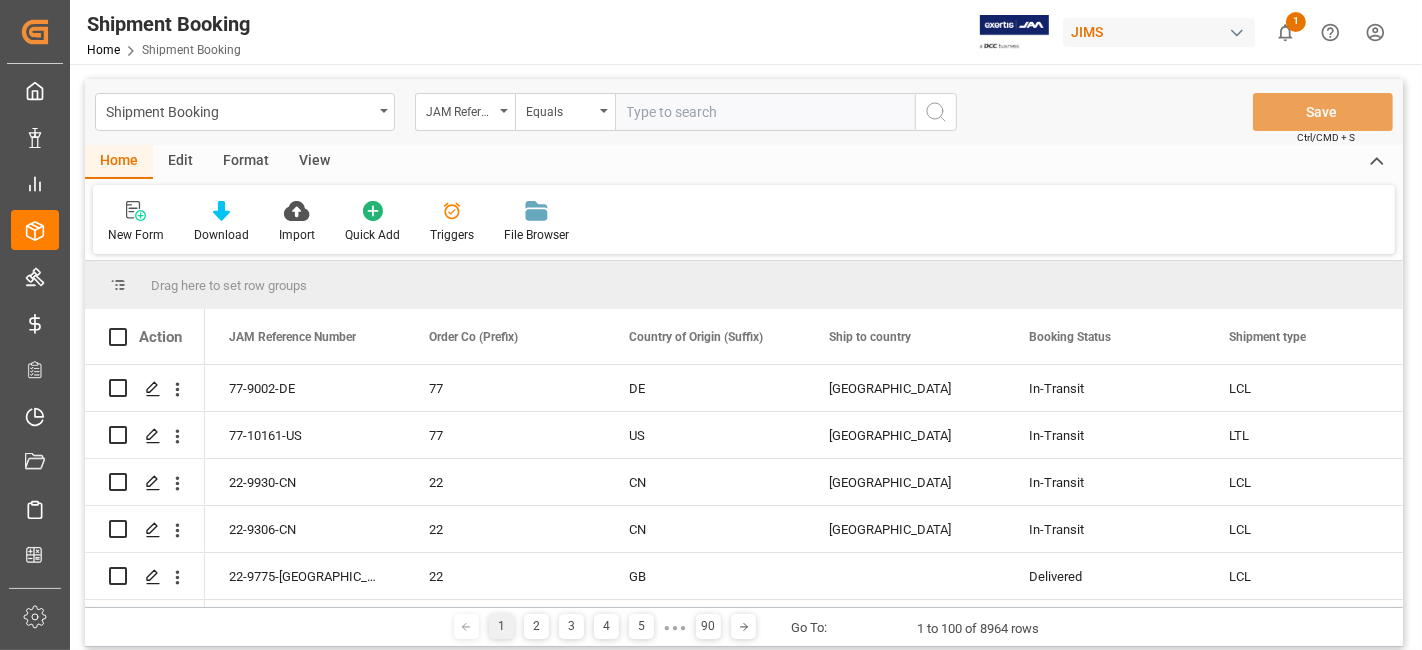 click at bounding box center (765, 112) 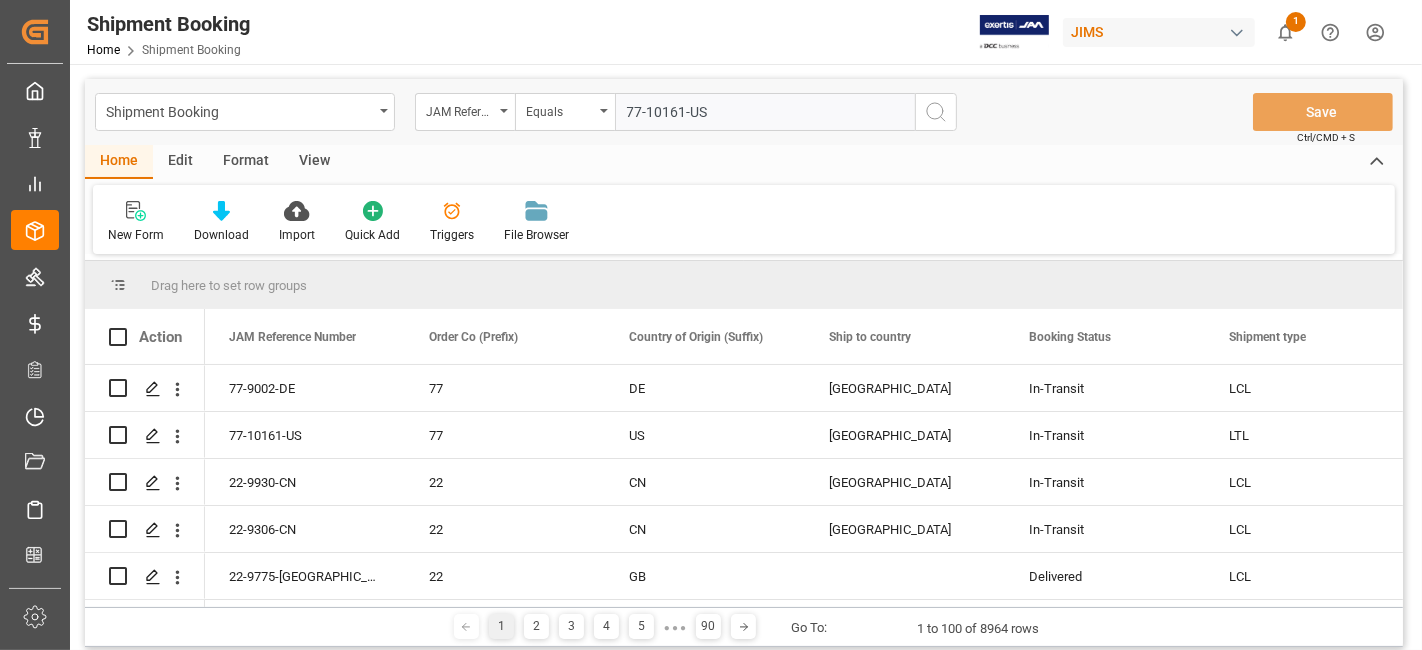 type on "77-10161-US" 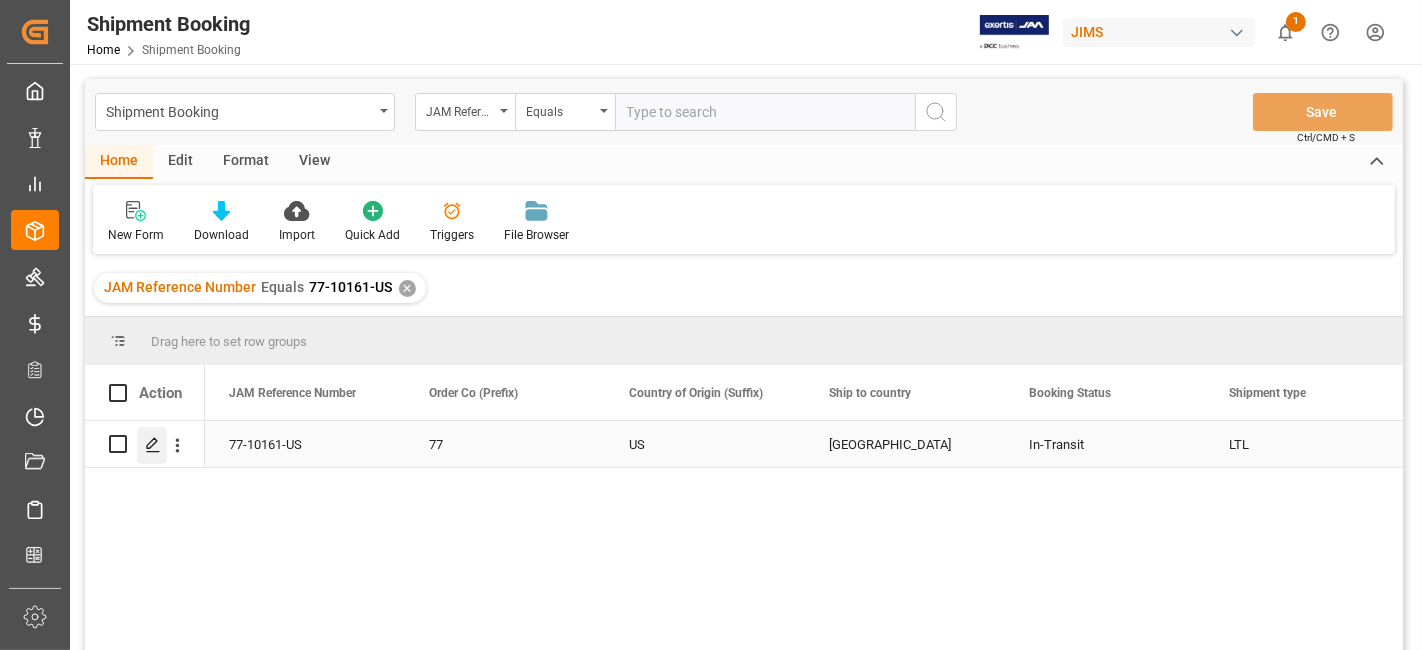click at bounding box center (152, 445) 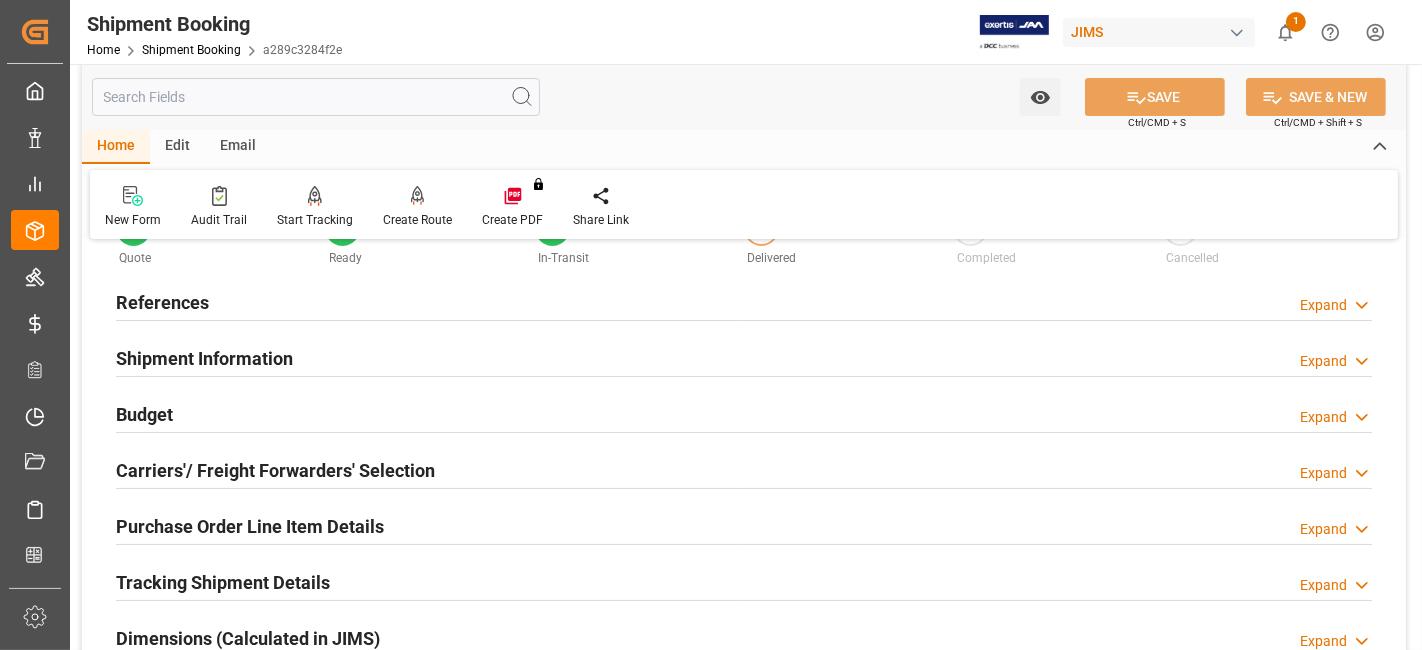 scroll, scrollTop: 111, scrollLeft: 0, axis: vertical 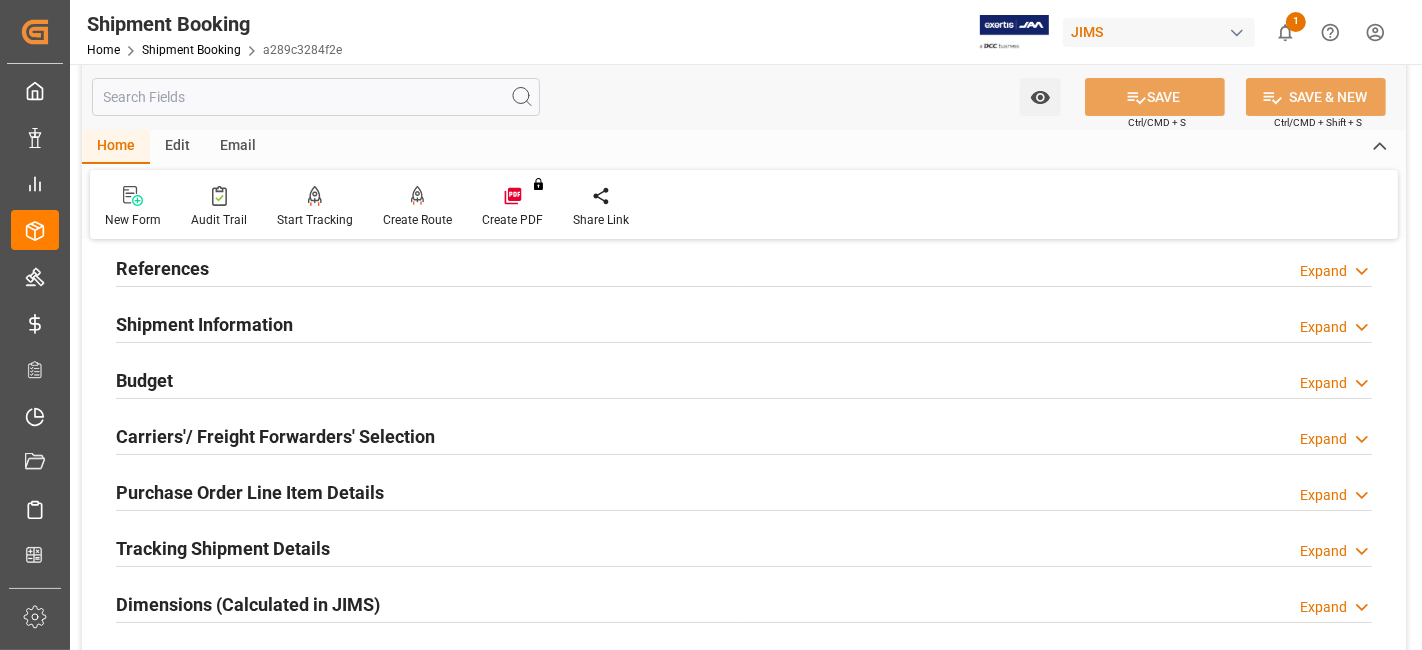 click on "Budget Expand" at bounding box center (744, 379) 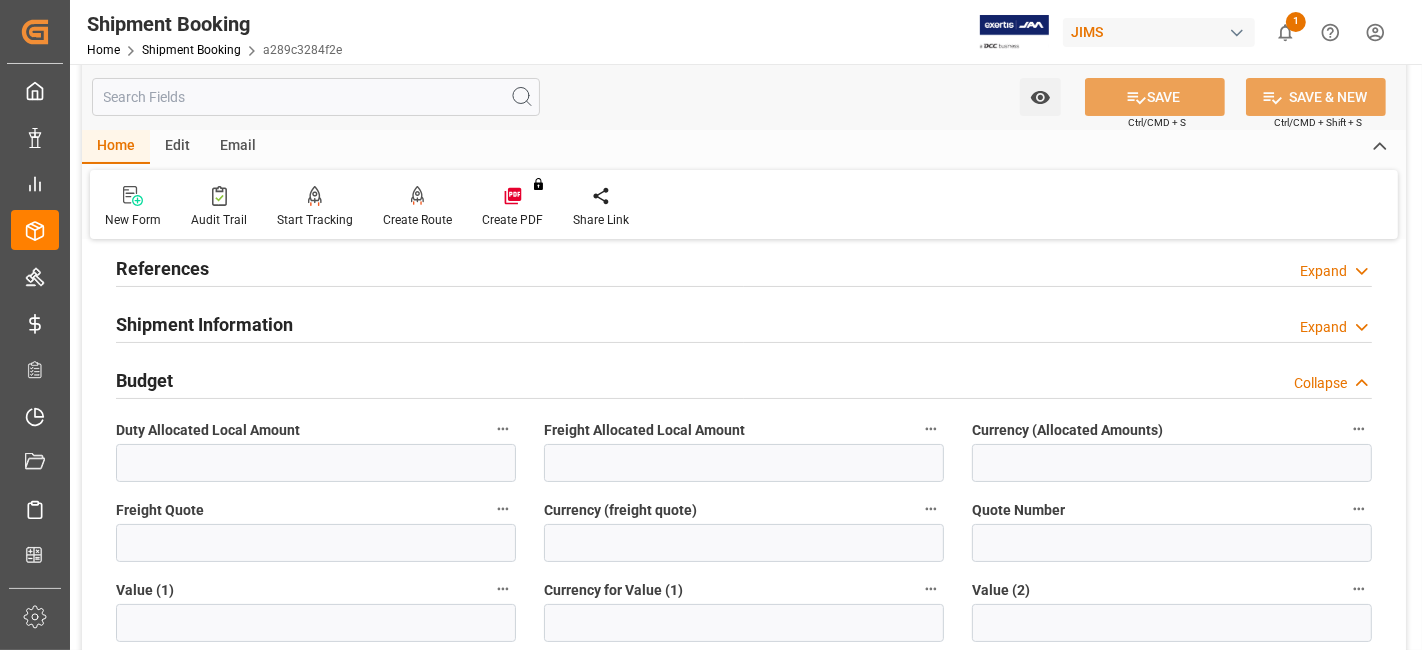 click on "Budget Collapse" at bounding box center (744, 379) 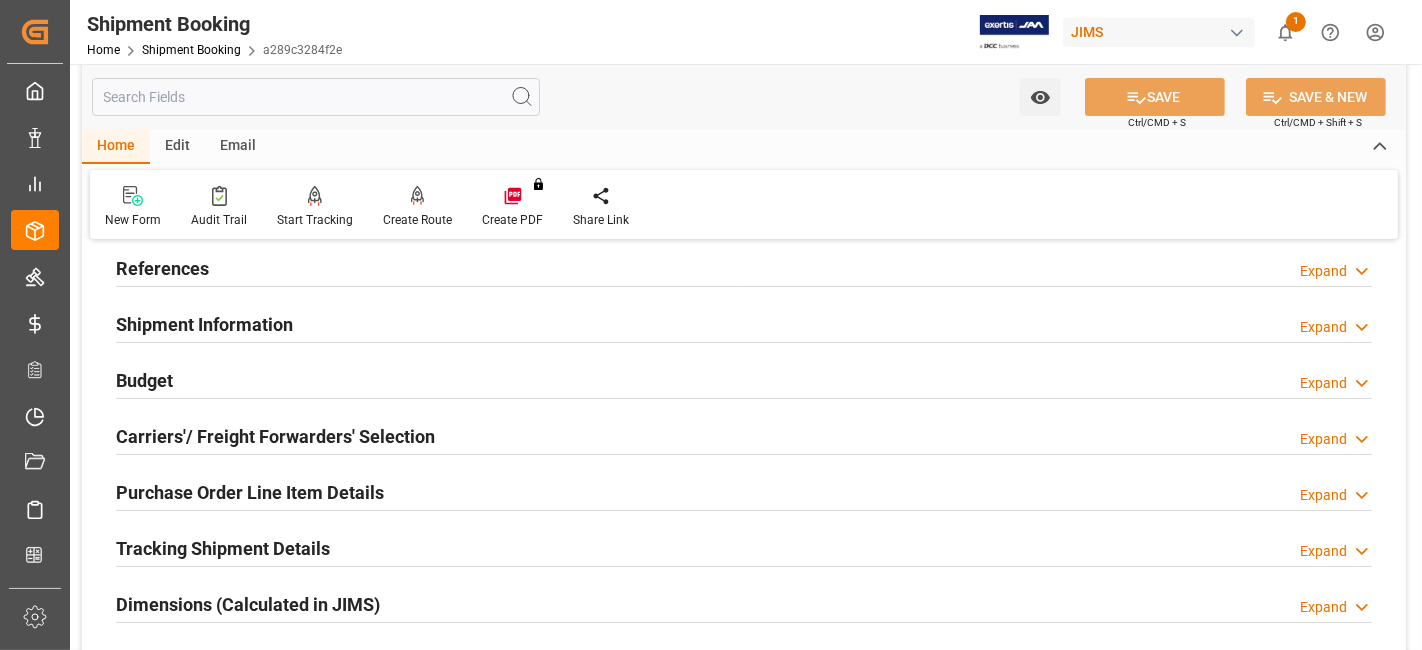 click on "Shipment Information" at bounding box center [204, 324] 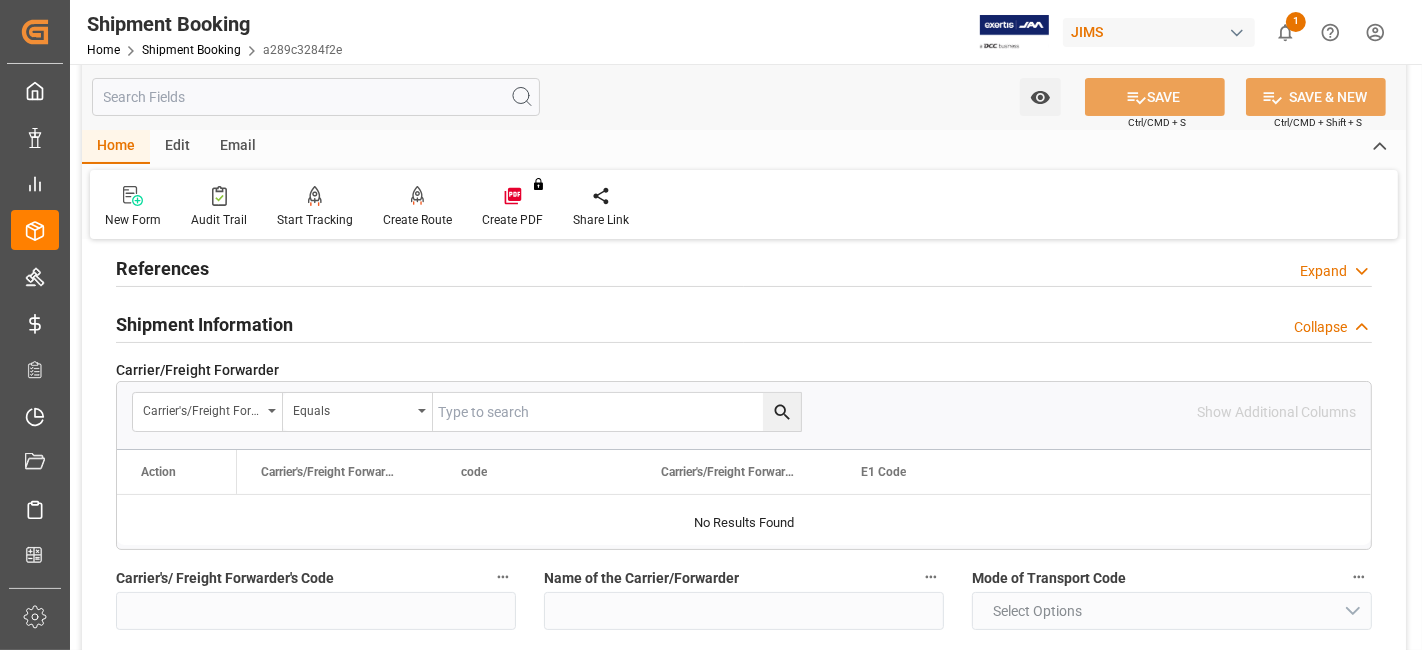 click on "Shipment Information" at bounding box center (204, 324) 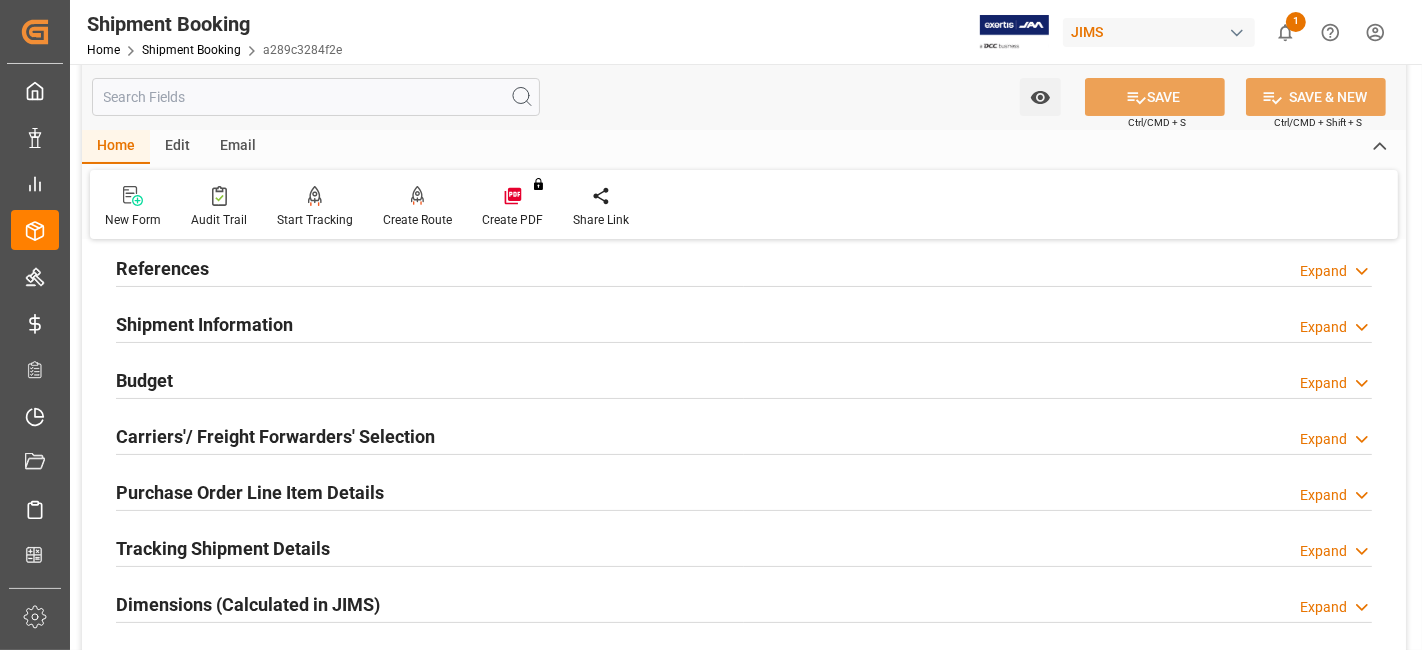 click on "Carriers'/ Freight Forwarders' Selection" at bounding box center [275, 436] 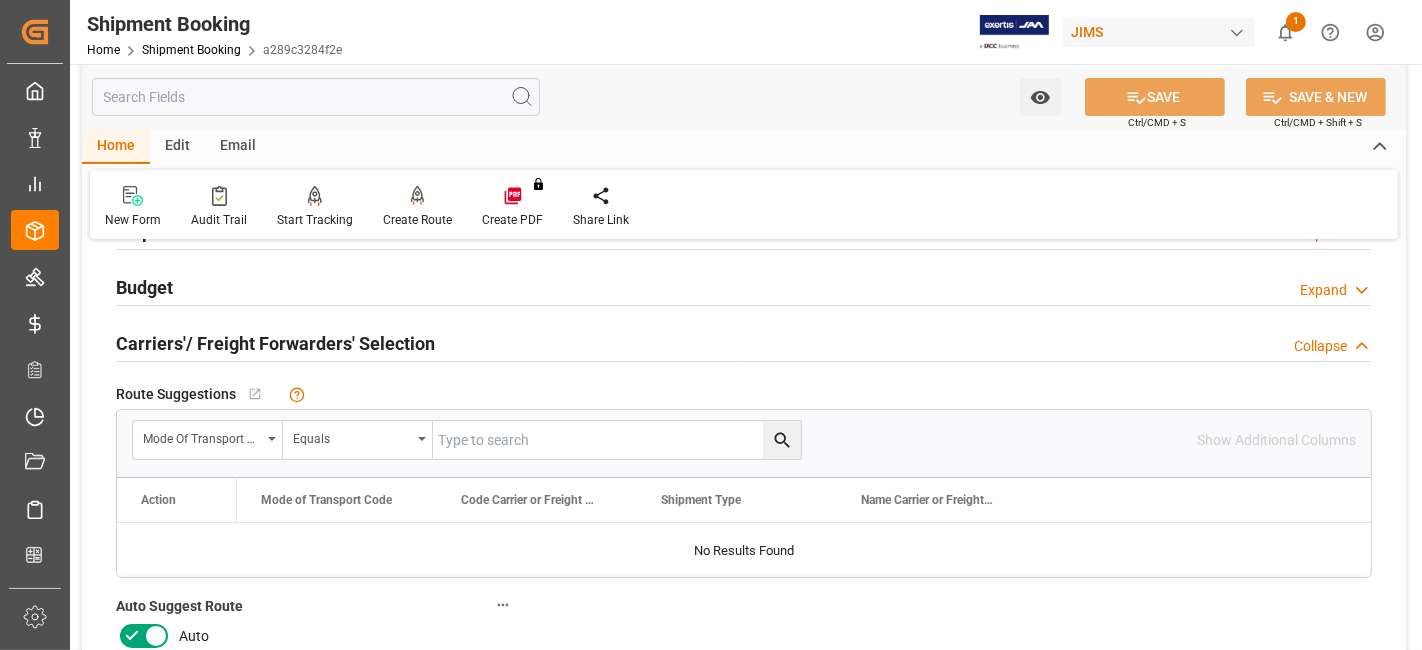 scroll, scrollTop: 333, scrollLeft: 0, axis: vertical 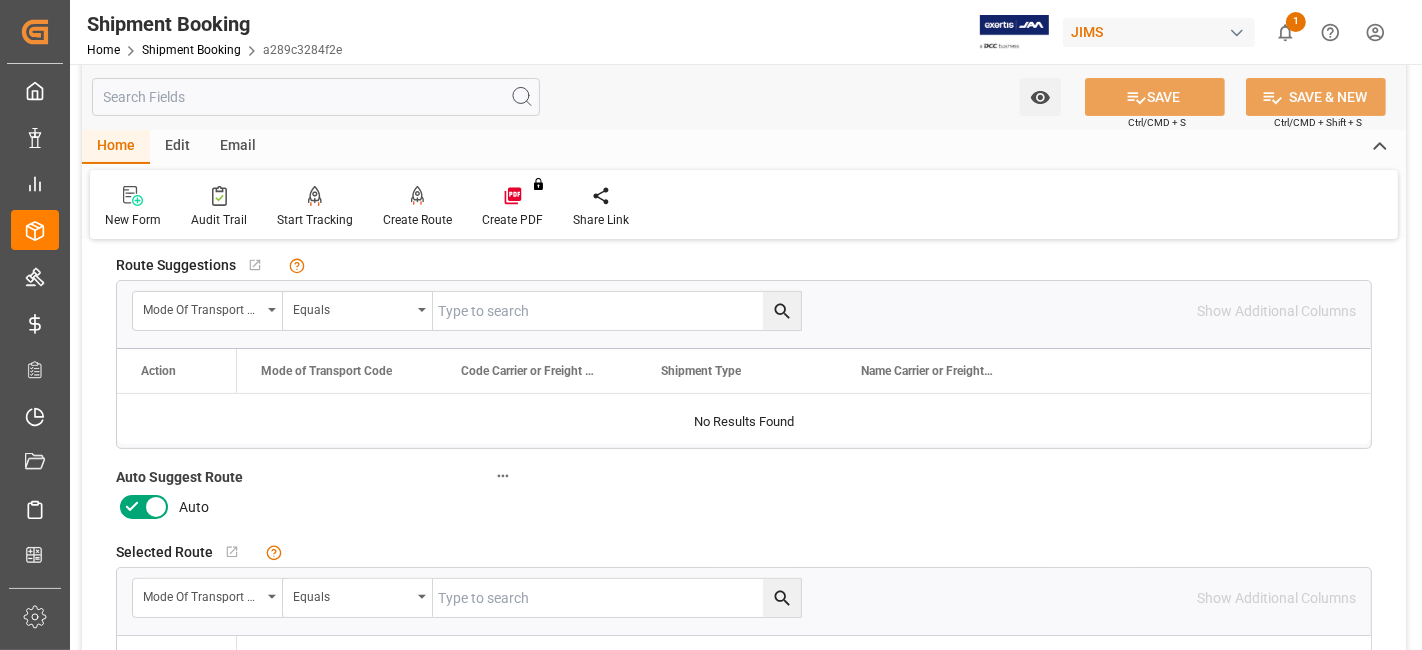 click 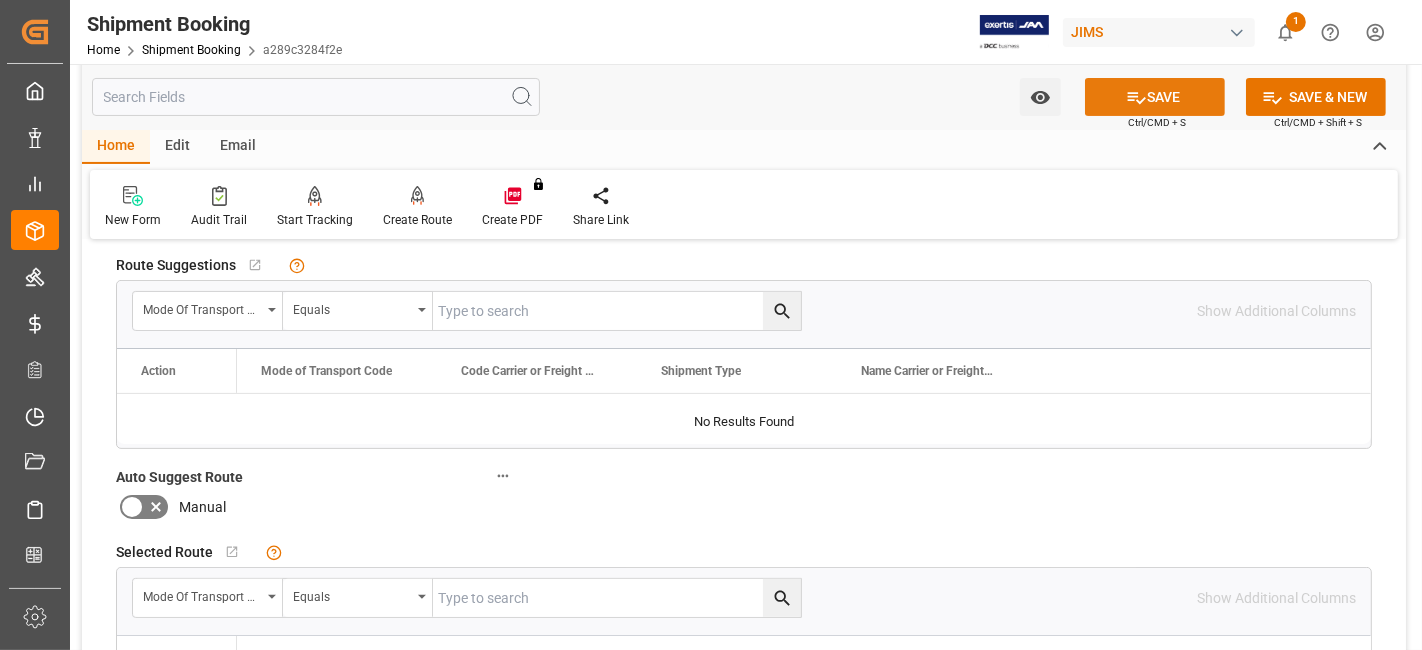 click on "SAVE" at bounding box center (1155, 97) 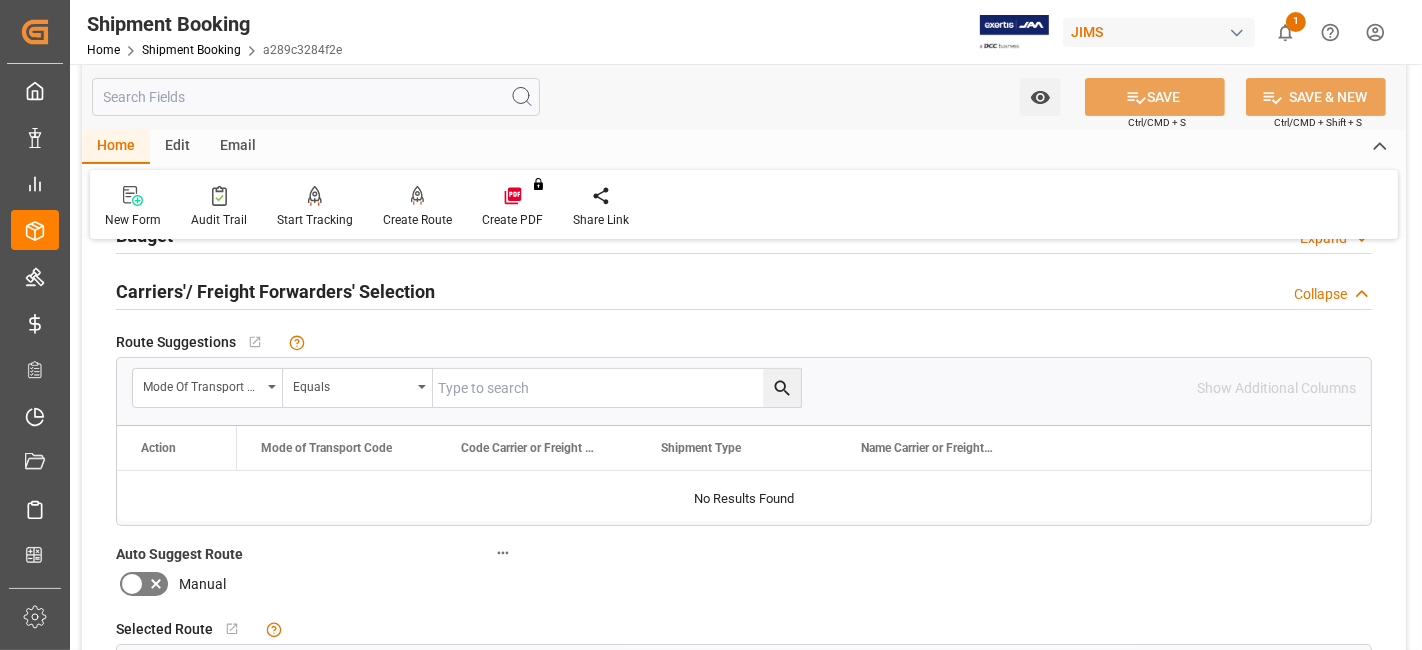 scroll, scrollTop: 222, scrollLeft: 0, axis: vertical 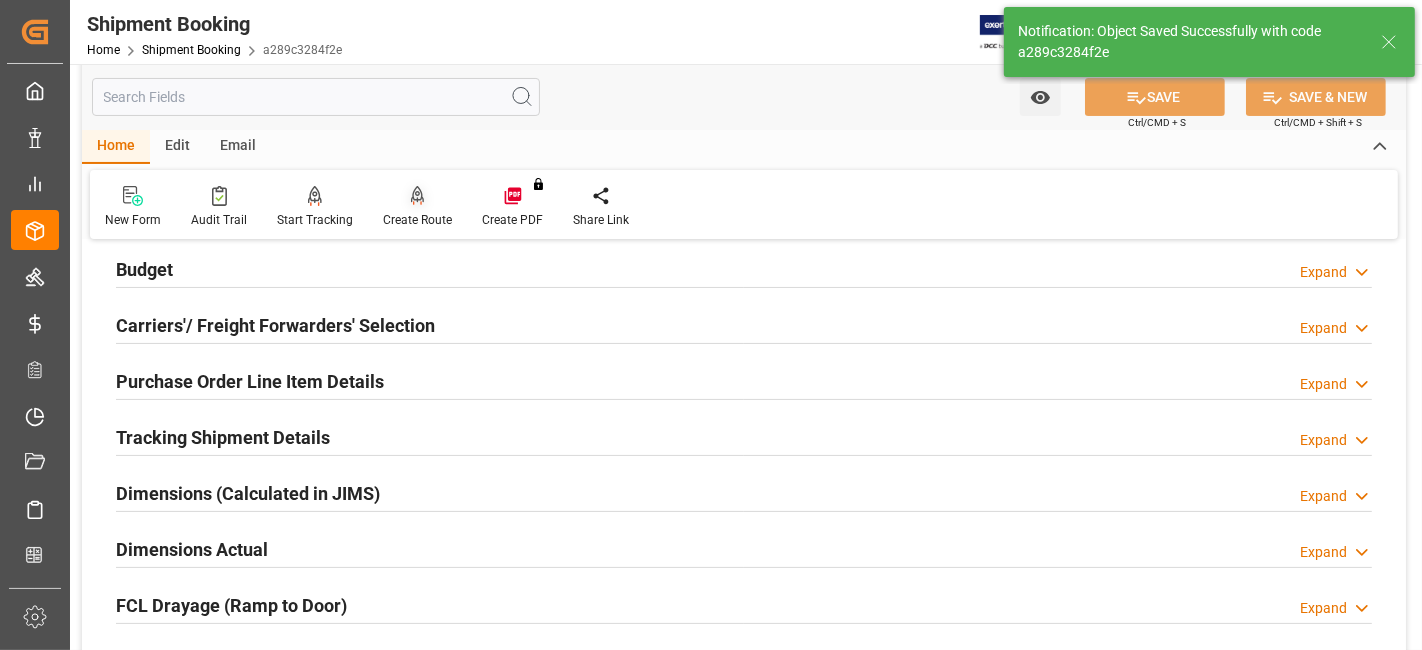 click on "Create Route" at bounding box center [417, 207] 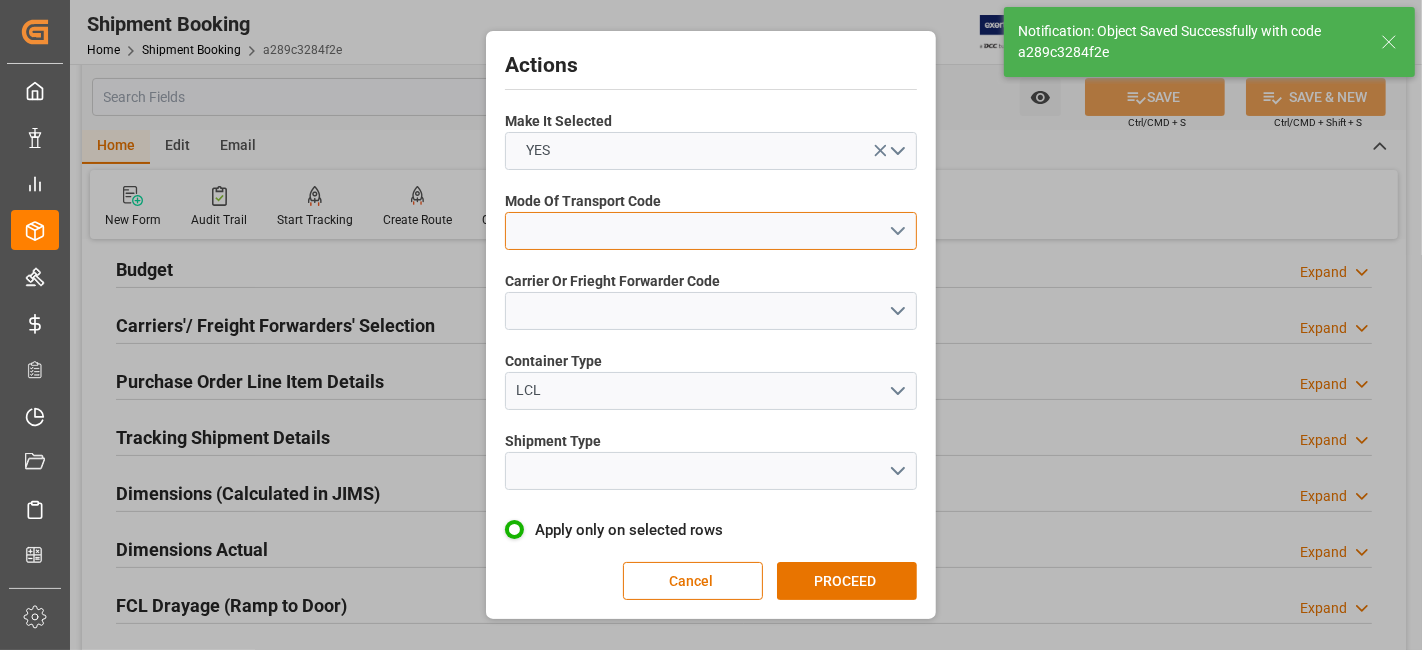 click at bounding box center [711, 231] 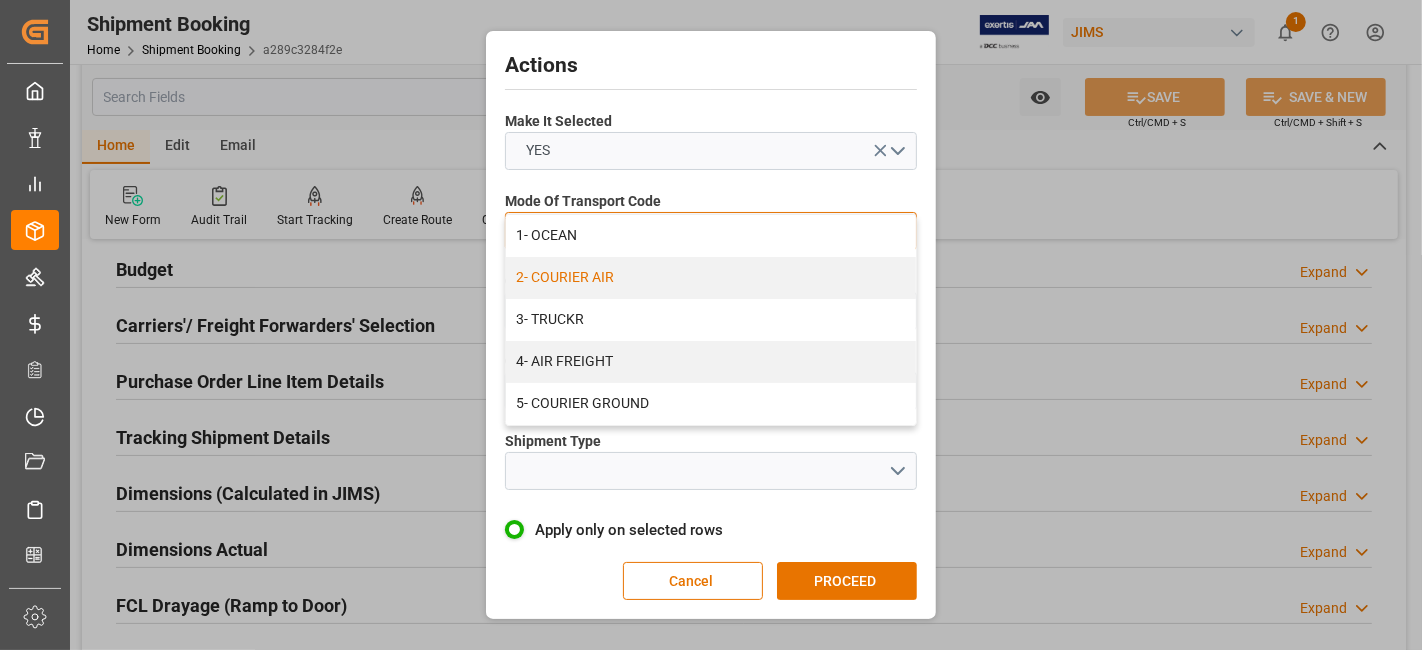 click on "2- COURIER AIR" at bounding box center [711, 278] 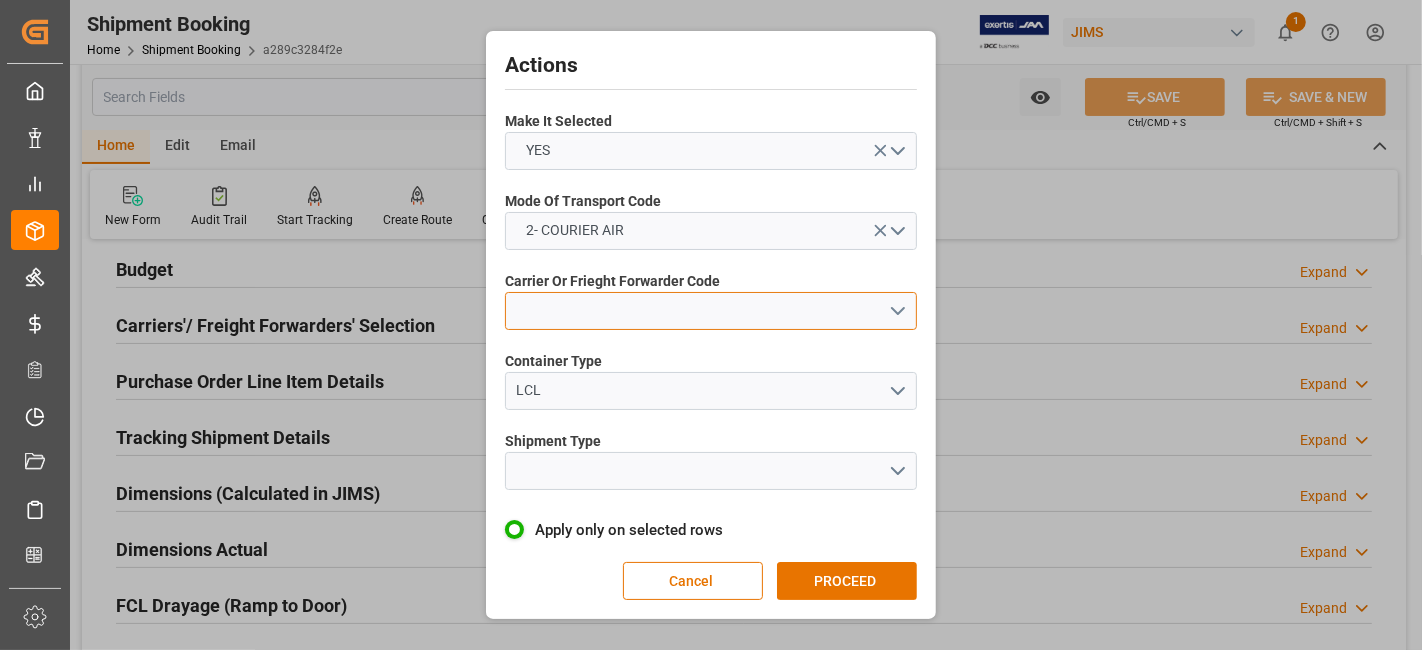 click at bounding box center [711, 311] 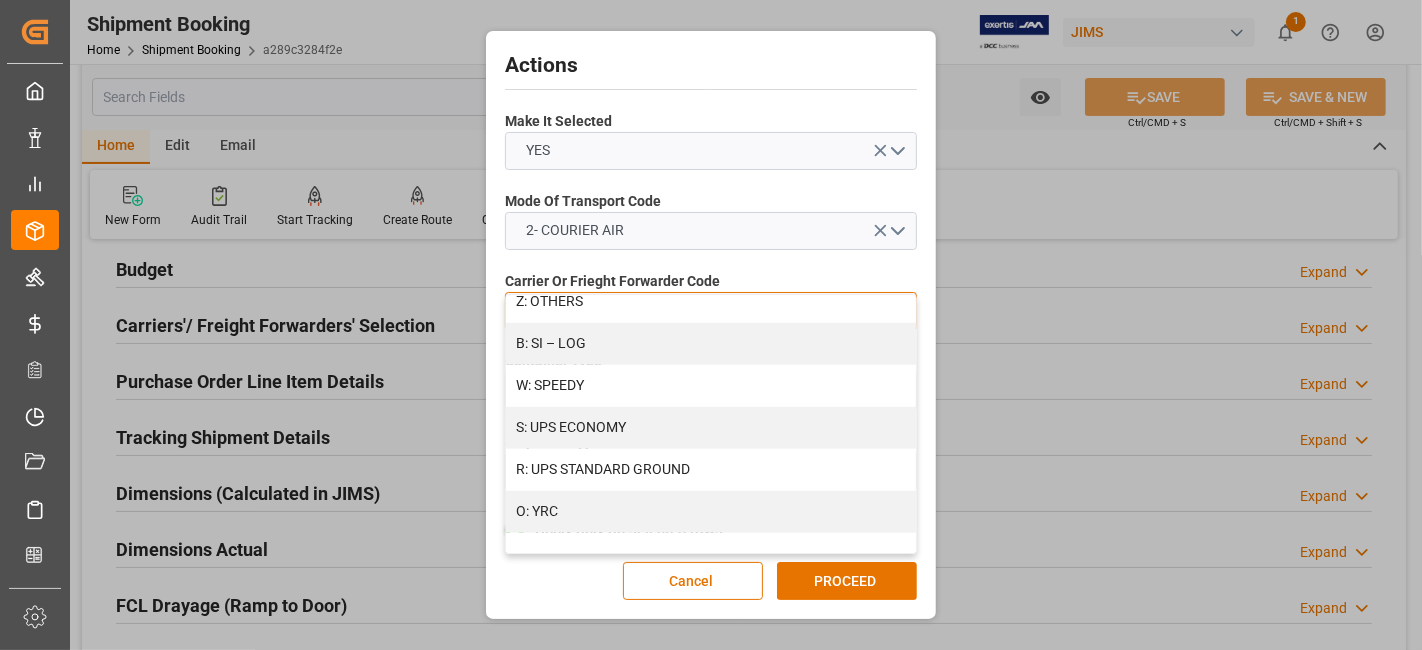 scroll, scrollTop: 1080, scrollLeft: 0, axis: vertical 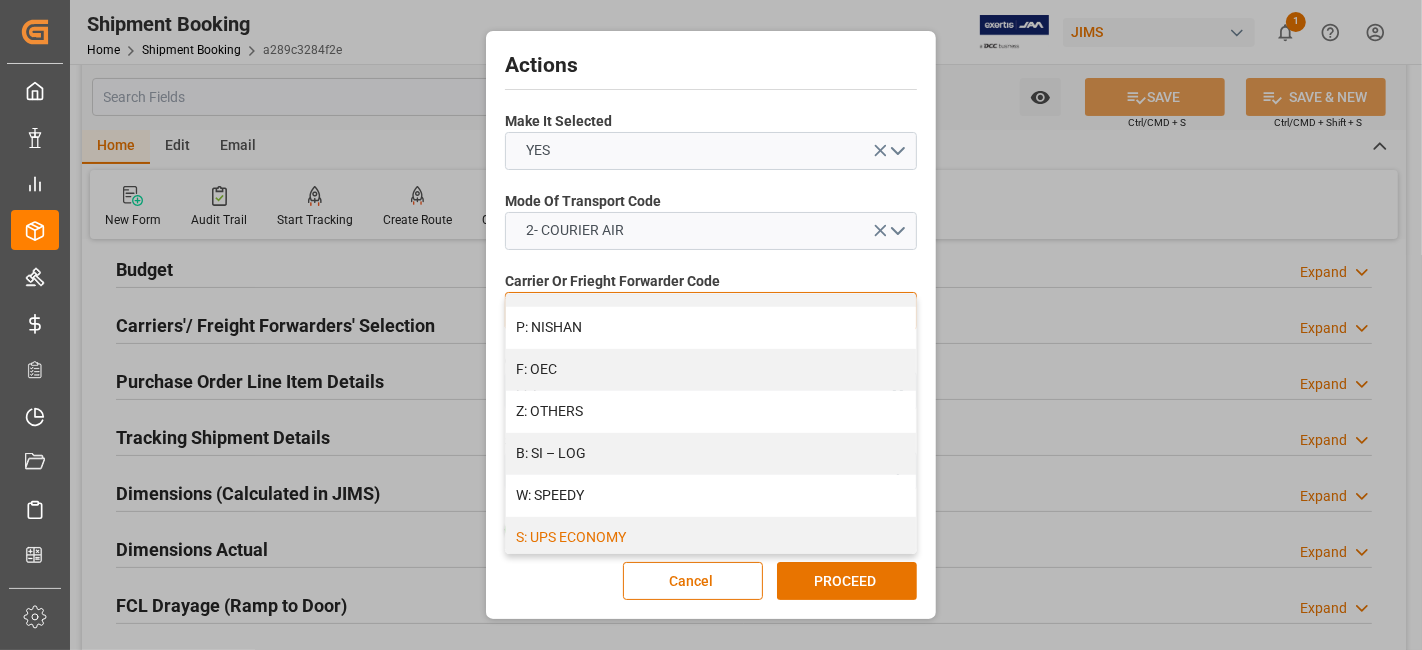 click on "S: UPS ECONOMY" at bounding box center (711, 538) 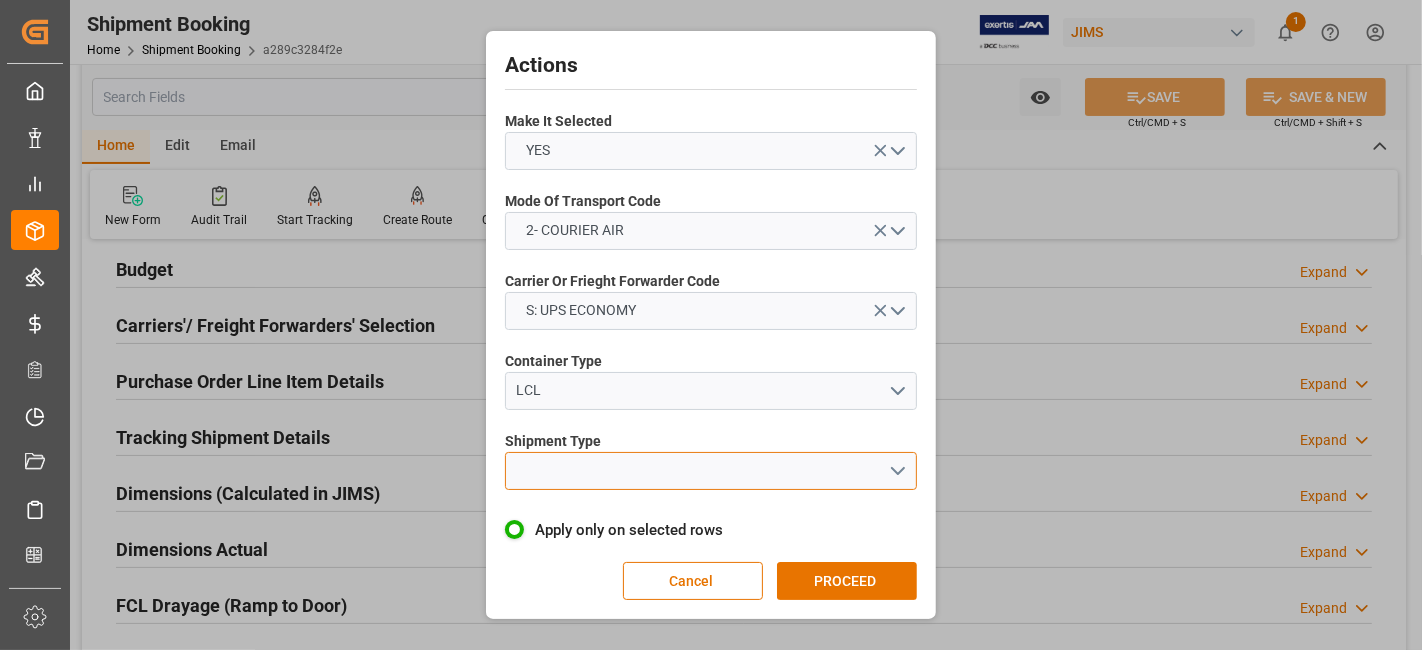 click at bounding box center [711, 471] 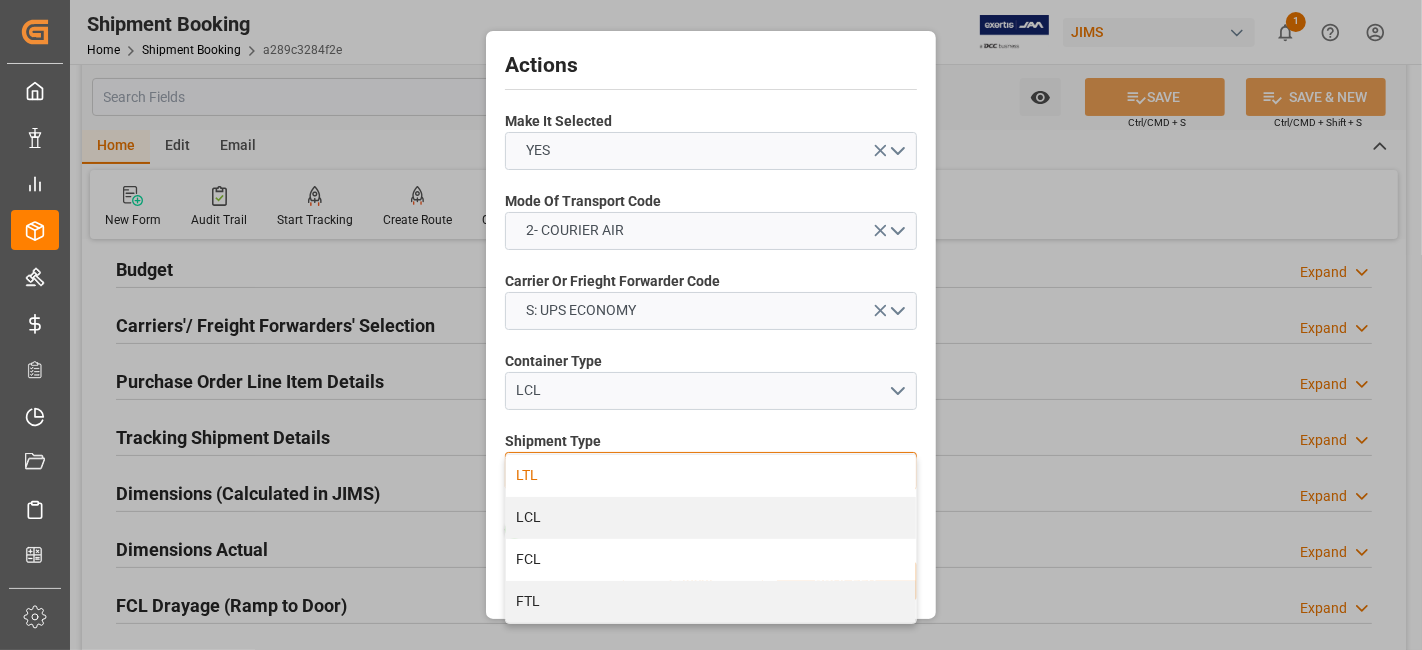 click on "LTL" at bounding box center (711, 476) 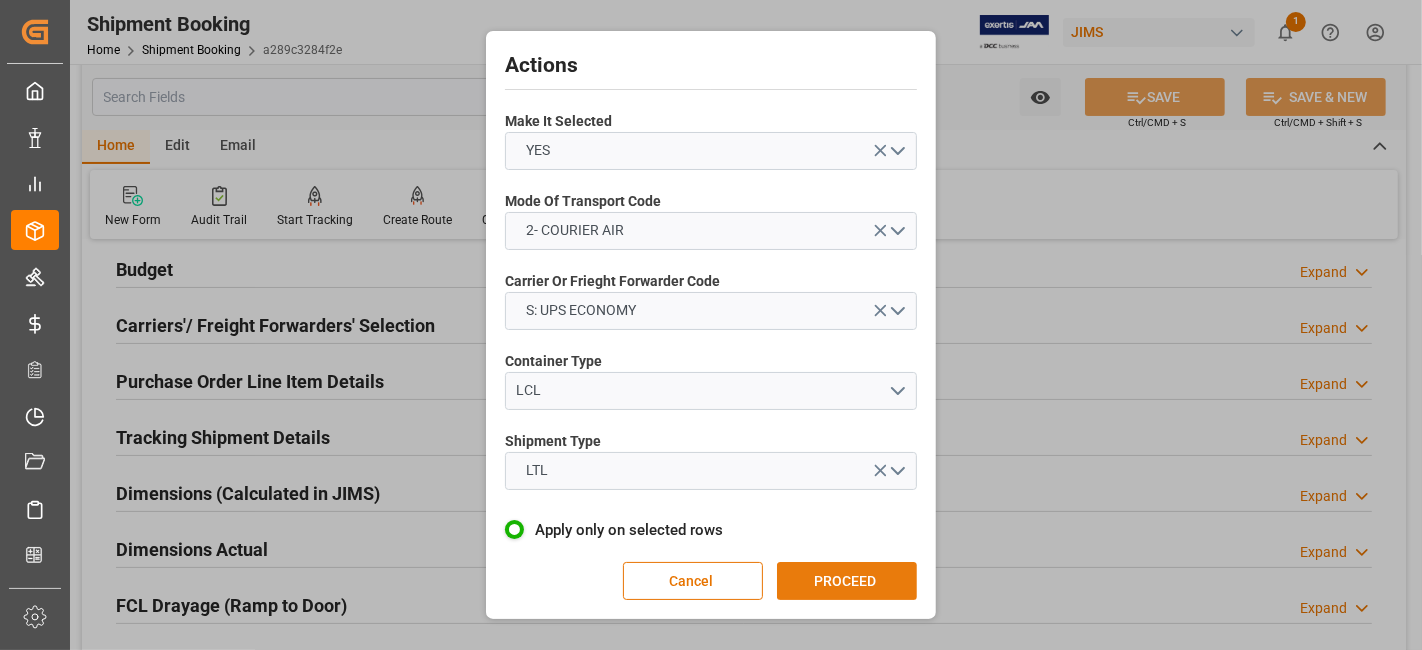 click on "PROCEED" at bounding box center [847, 581] 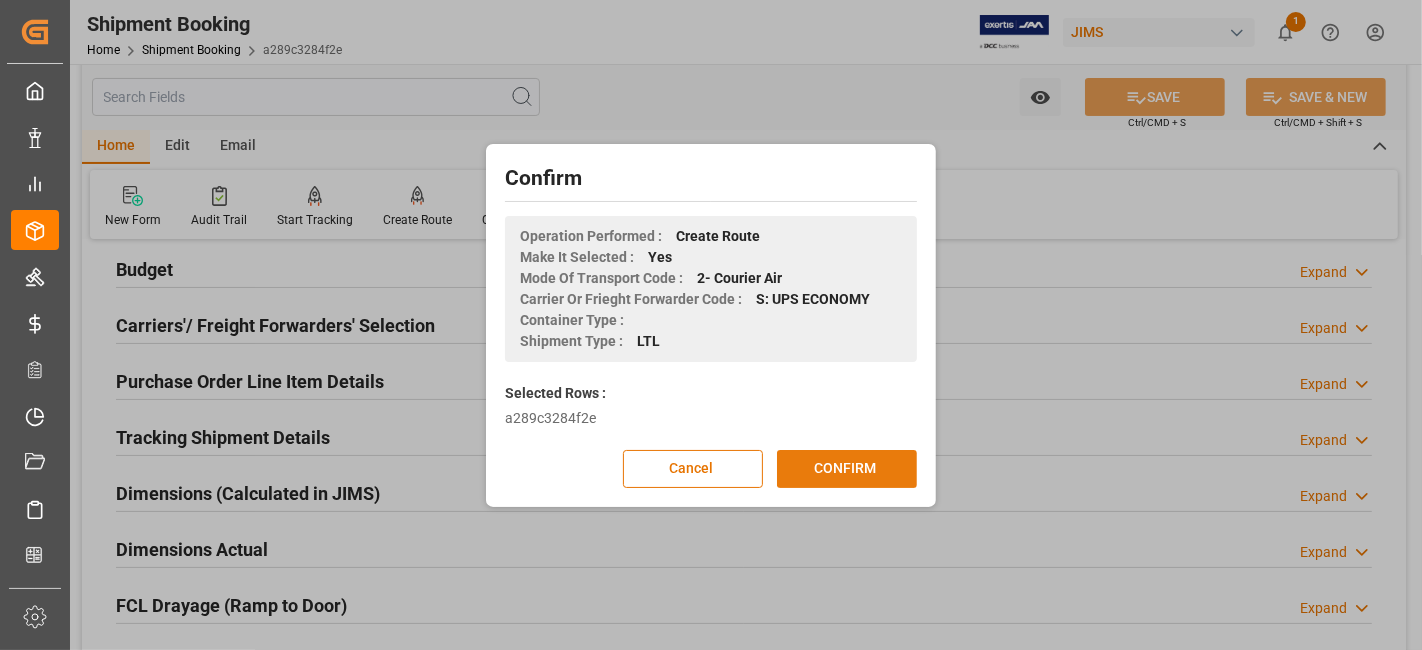 click on "CONFIRM" at bounding box center (847, 469) 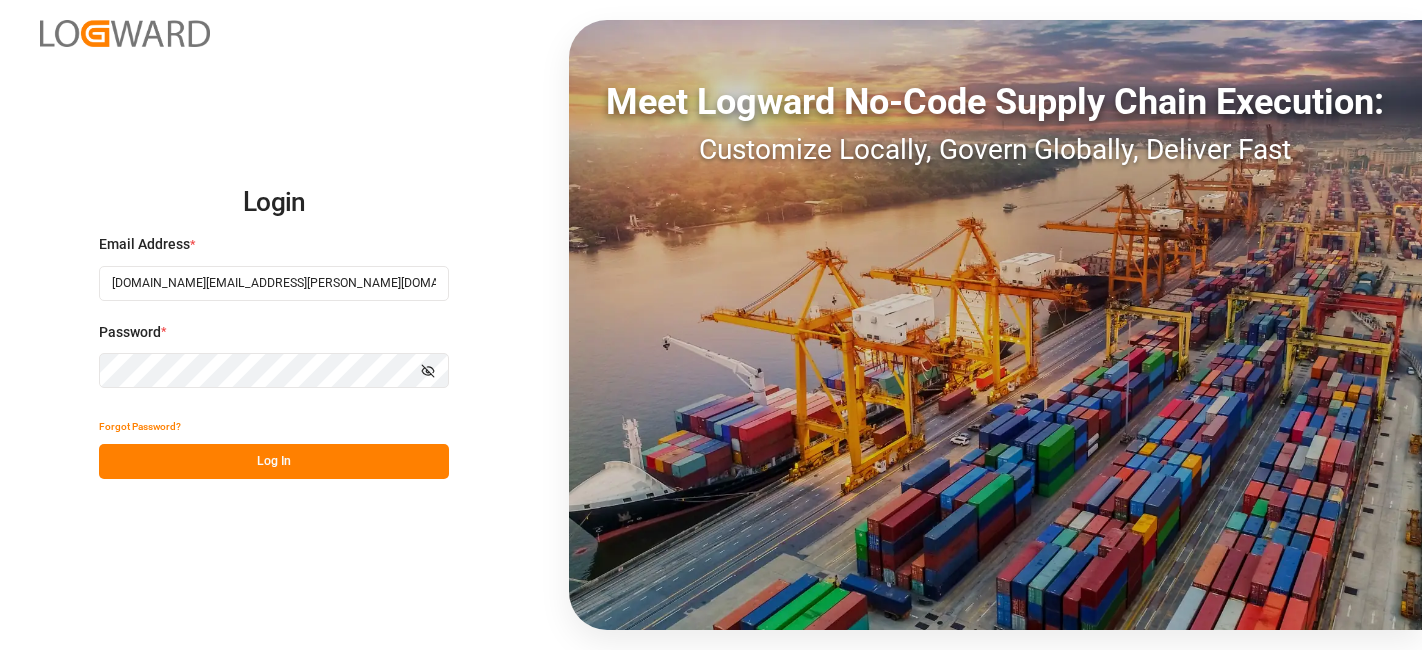 scroll, scrollTop: 0, scrollLeft: 0, axis: both 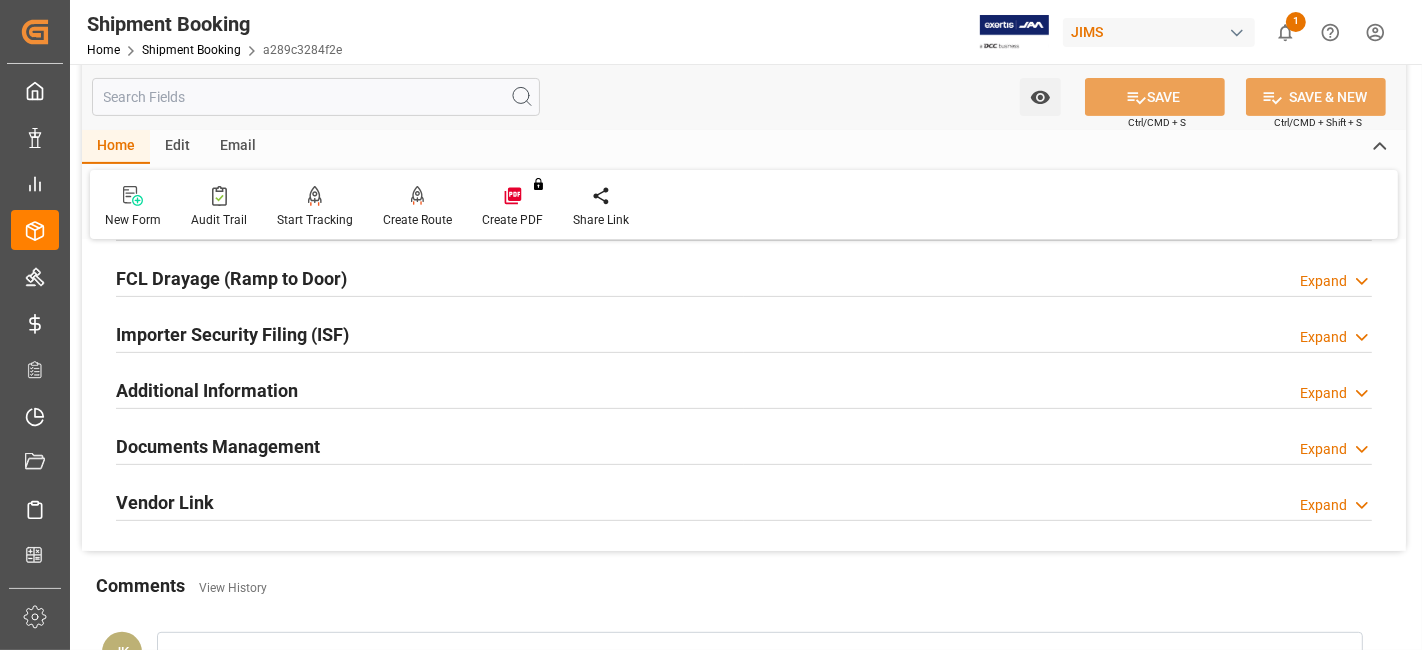 click on "Documents Management" at bounding box center [218, 446] 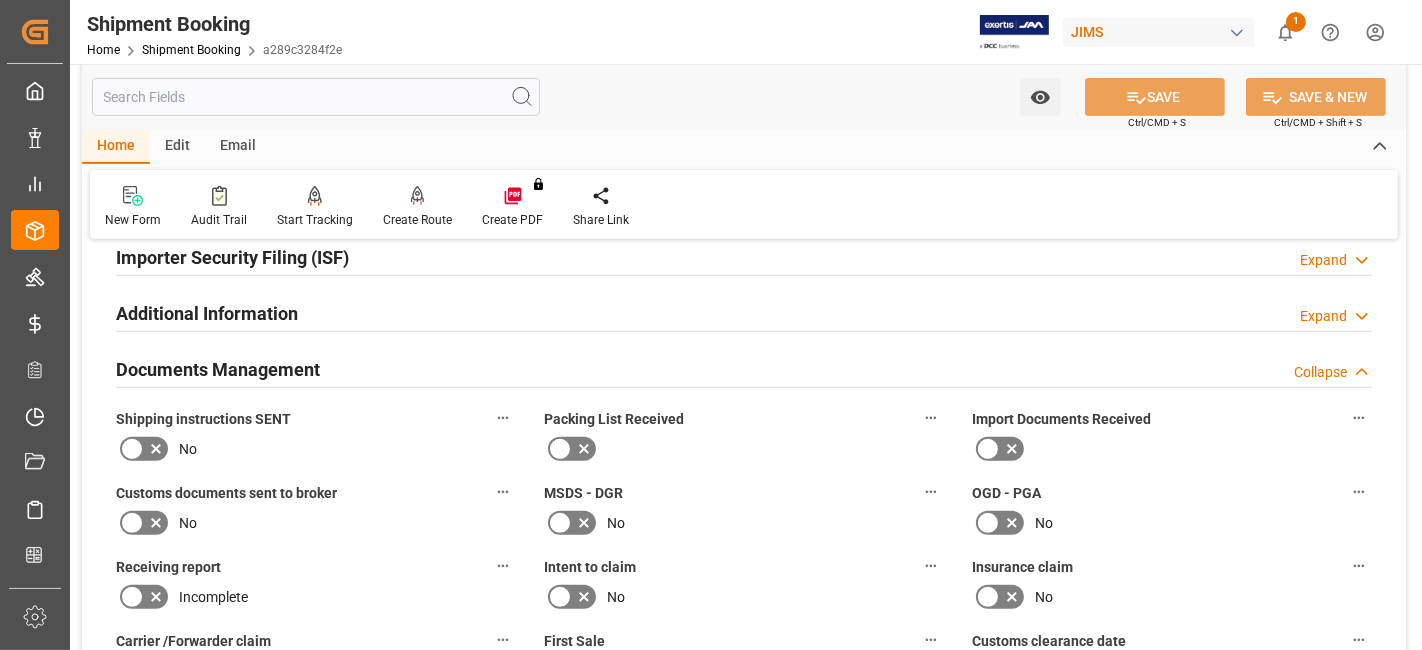 scroll, scrollTop: 660, scrollLeft: 0, axis: vertical 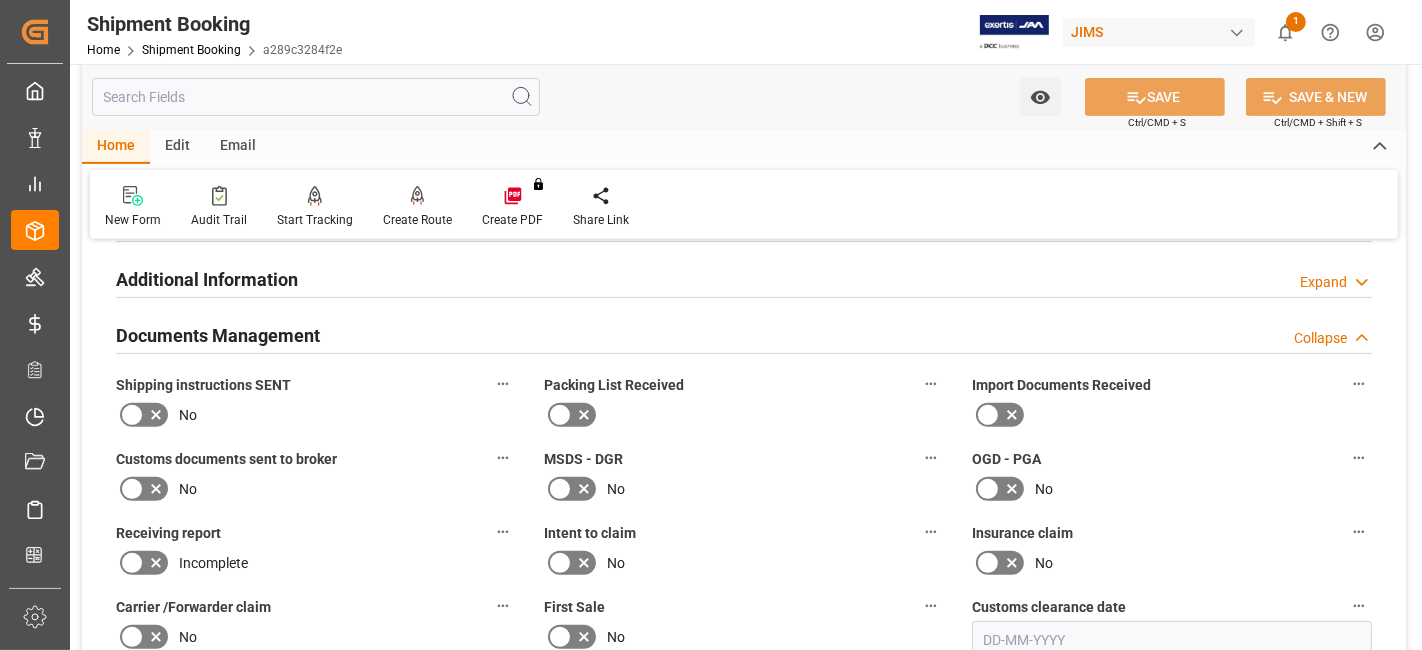 click 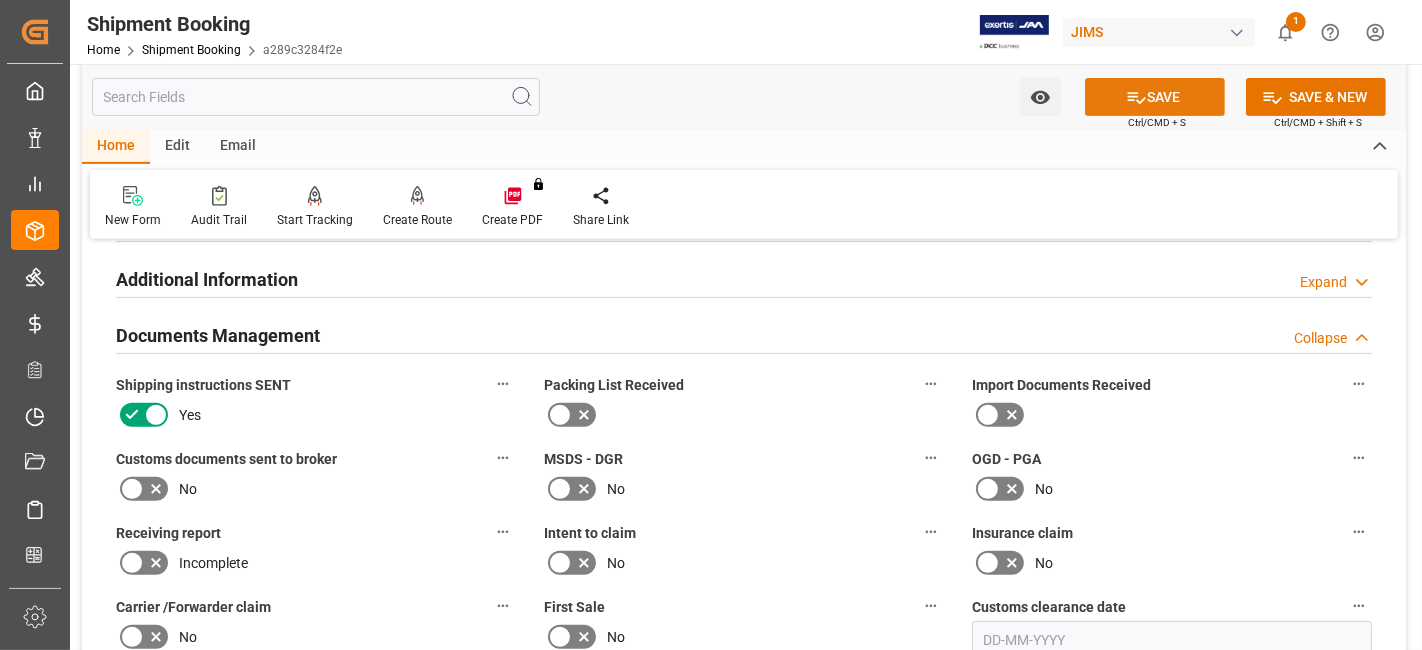 click on "SAVE Ctrl/CMD + S" at bounding box center (1155, 97) 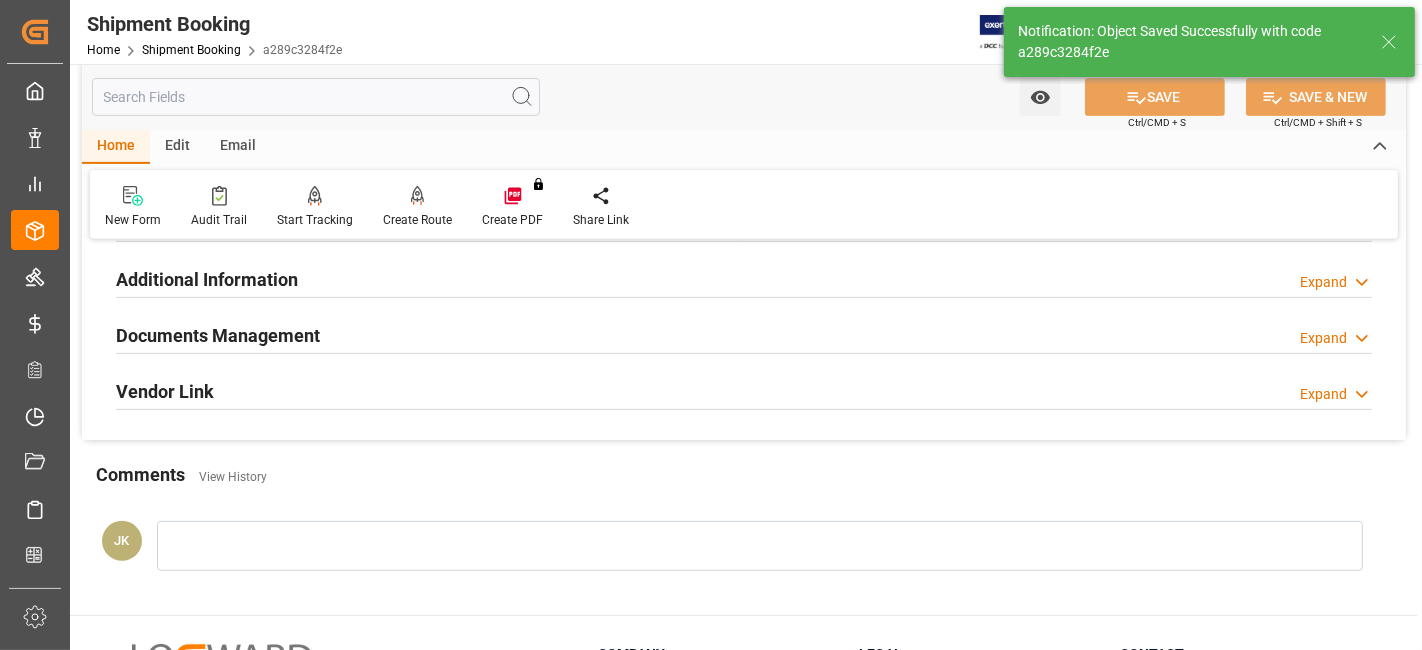 click on "Documents Management" at bounding box center [218, 335] 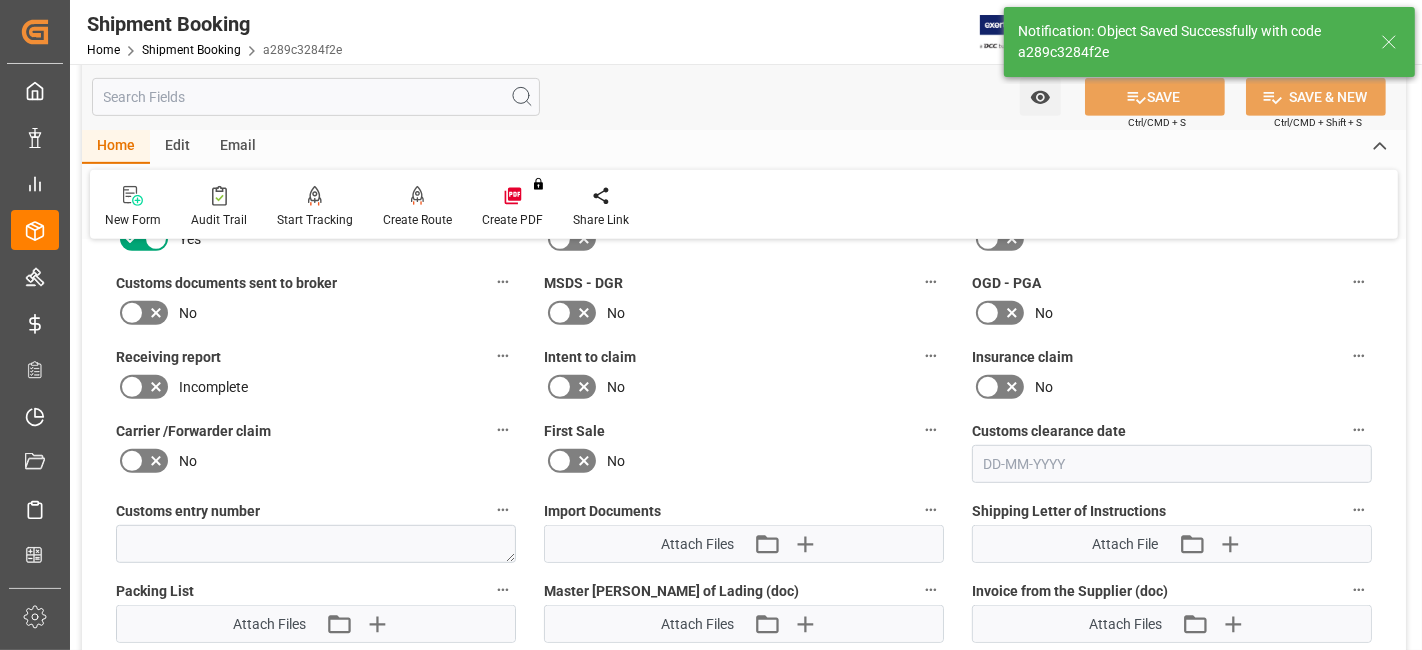 scroll, scrollTop: 994, scrollLeft: 0, axis: vertical 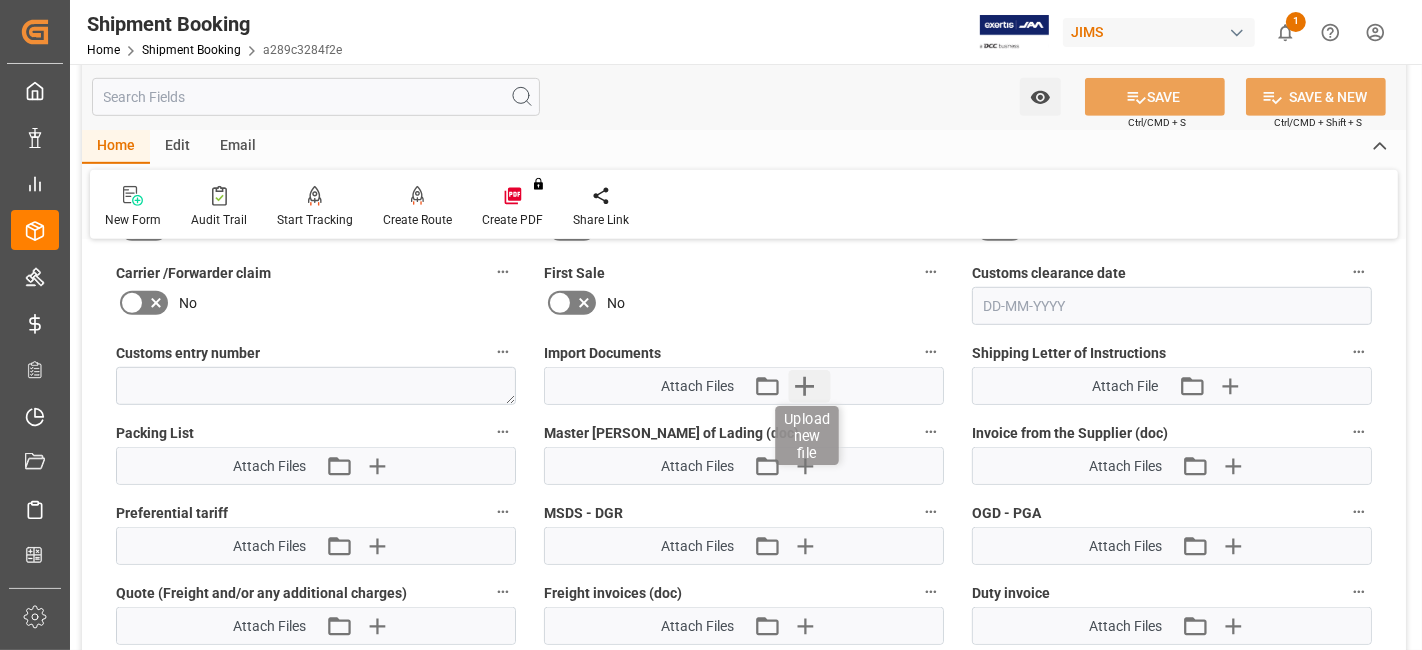 click 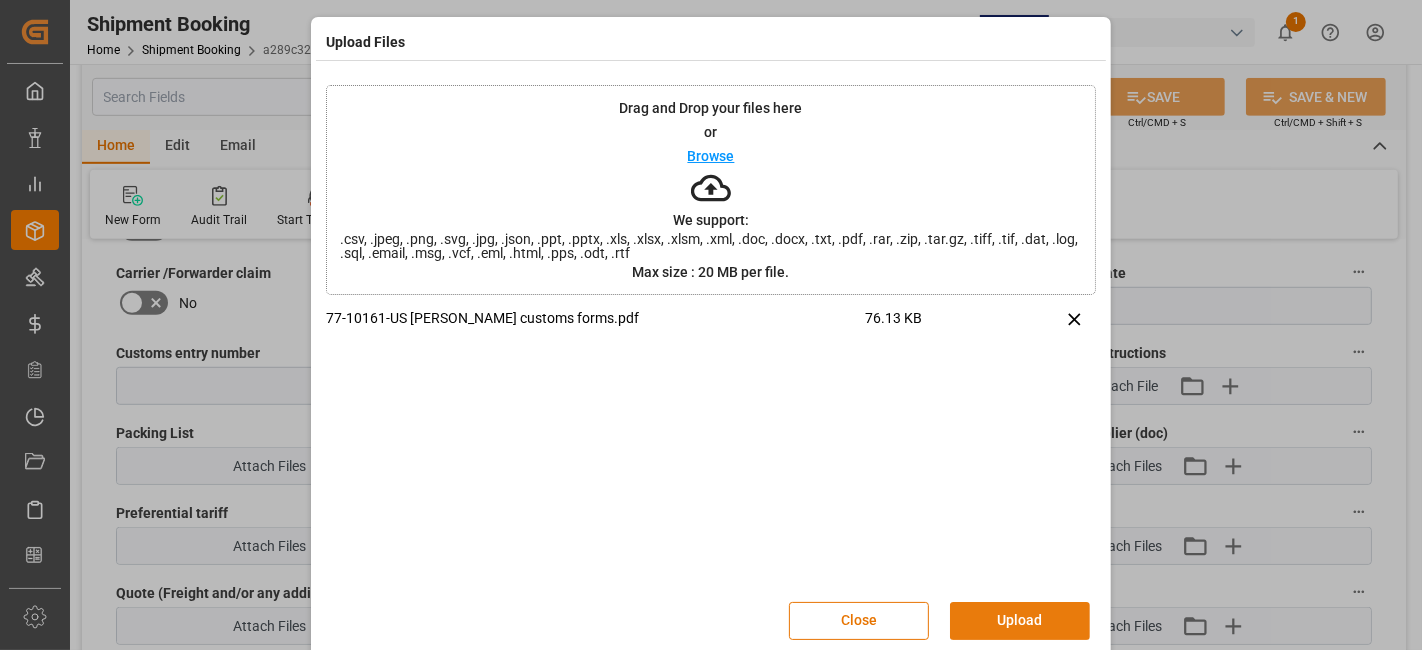 click on "Upload" at bounding box center [1020, 621] 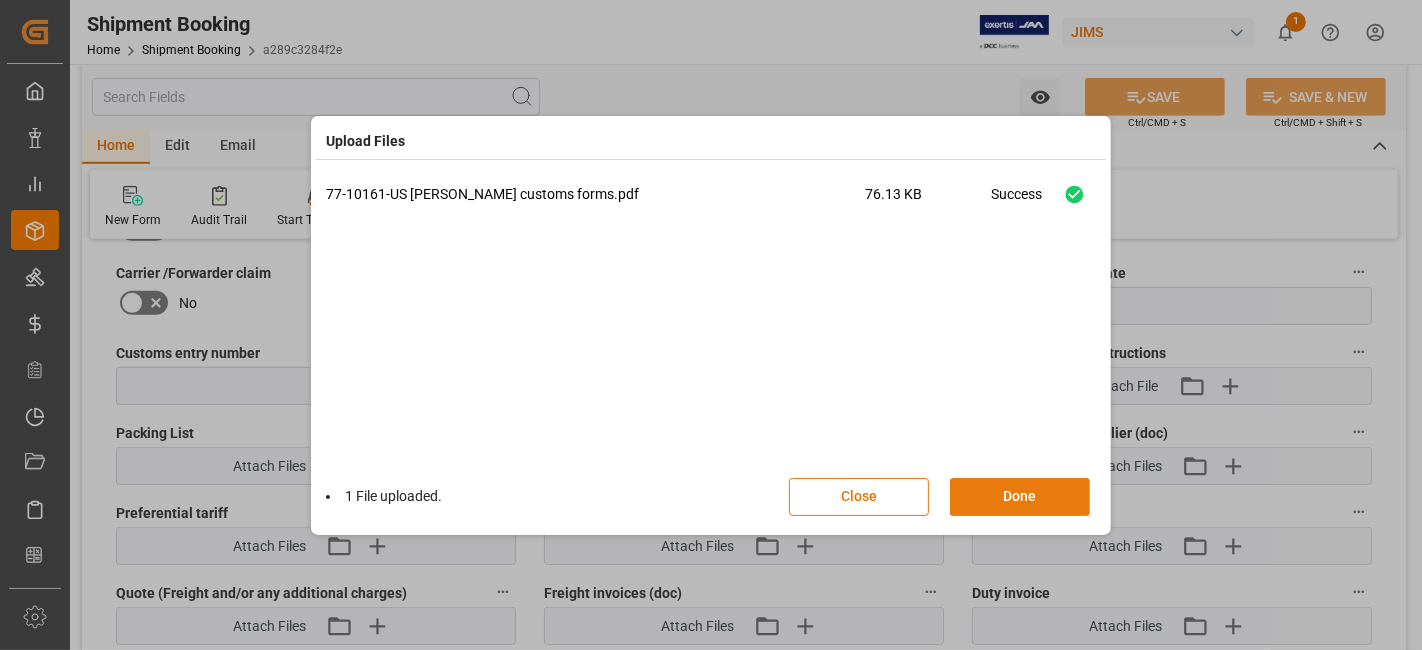 click on "Done" at bounding box center (1020, 497) 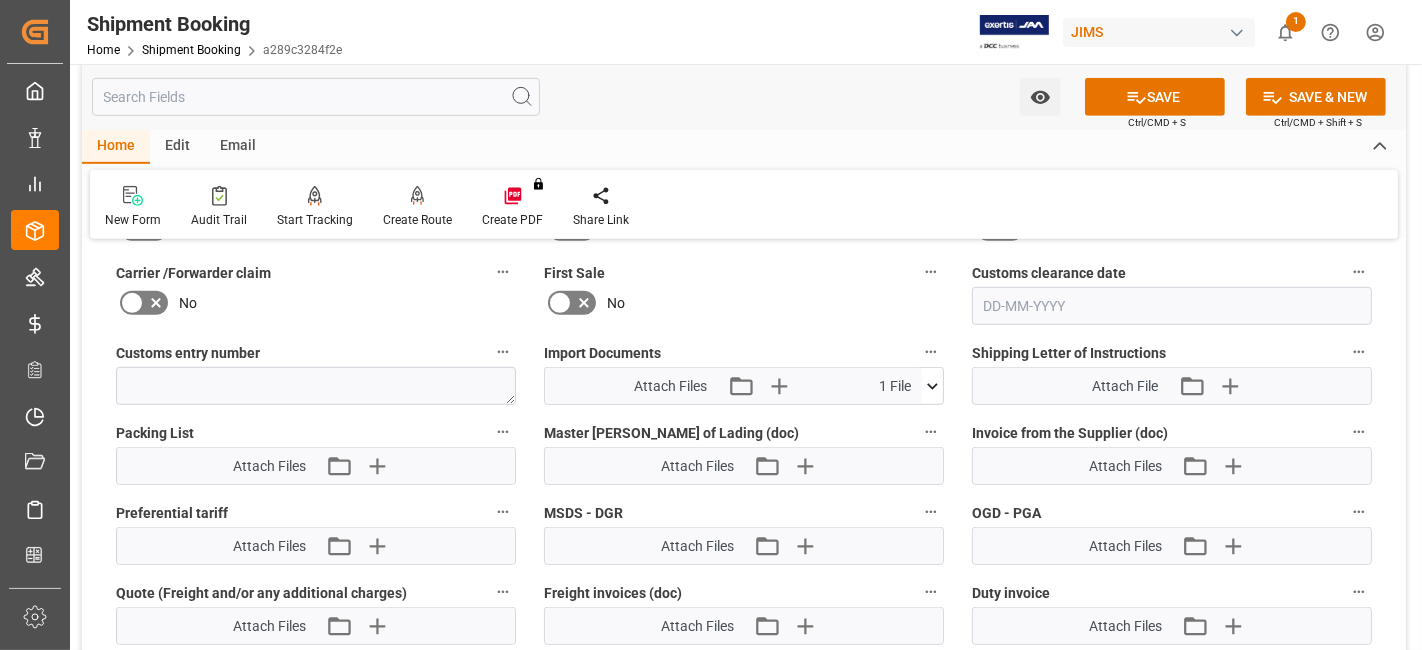 click on "SAVE" at bounding box center (1155, 97) 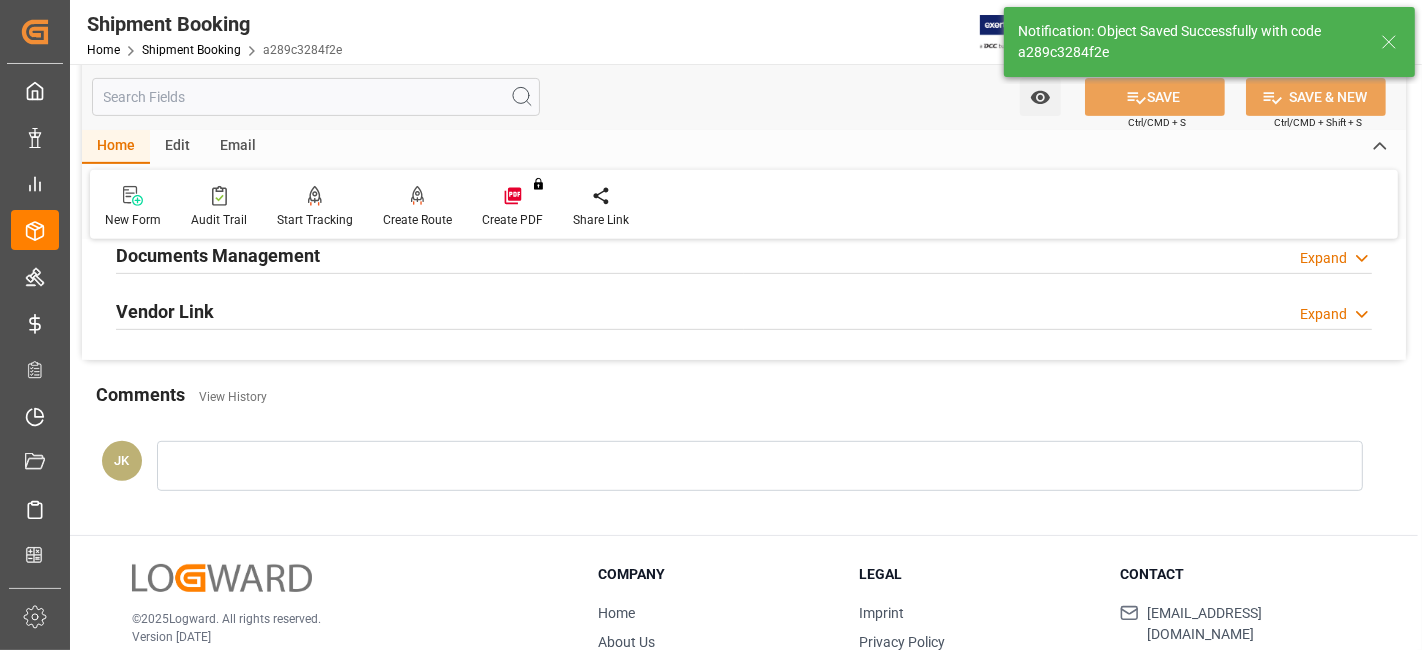 scroll, scrollTop: 513, scrollLeft: 0, axis: vertical 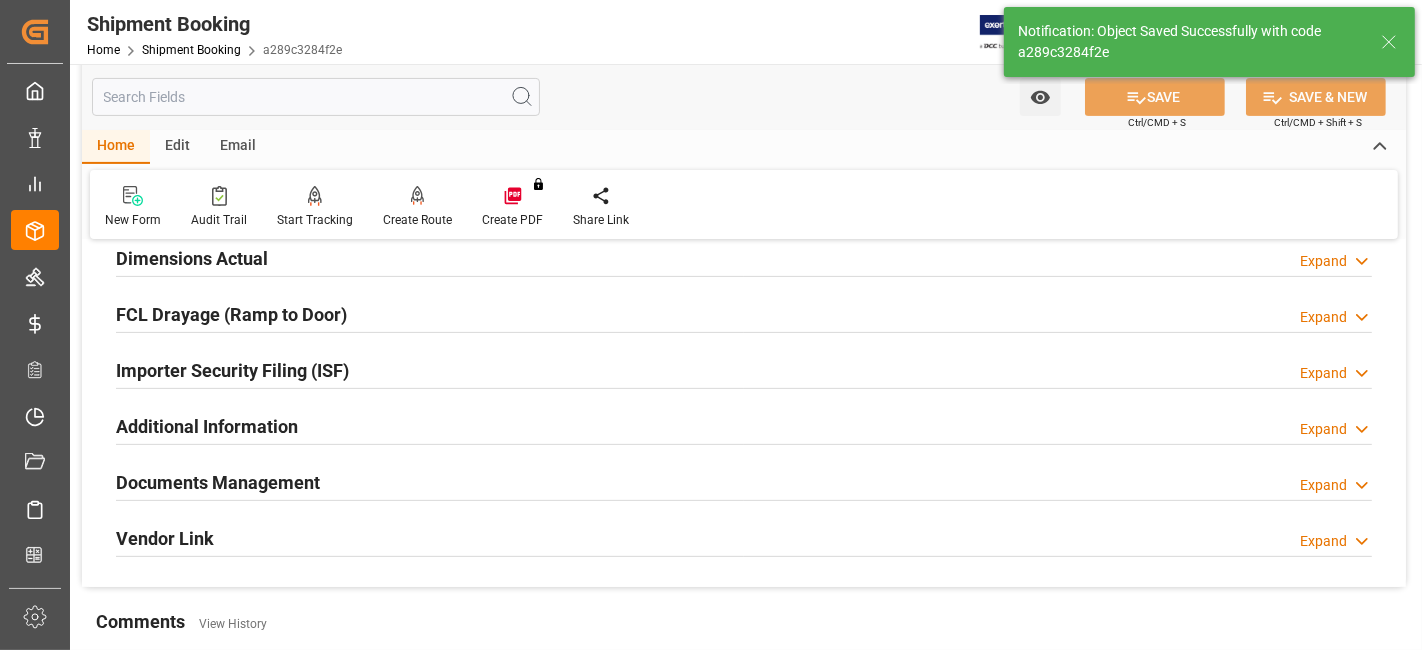click on "Documents Management Expand" at bounding box center [744, 481] 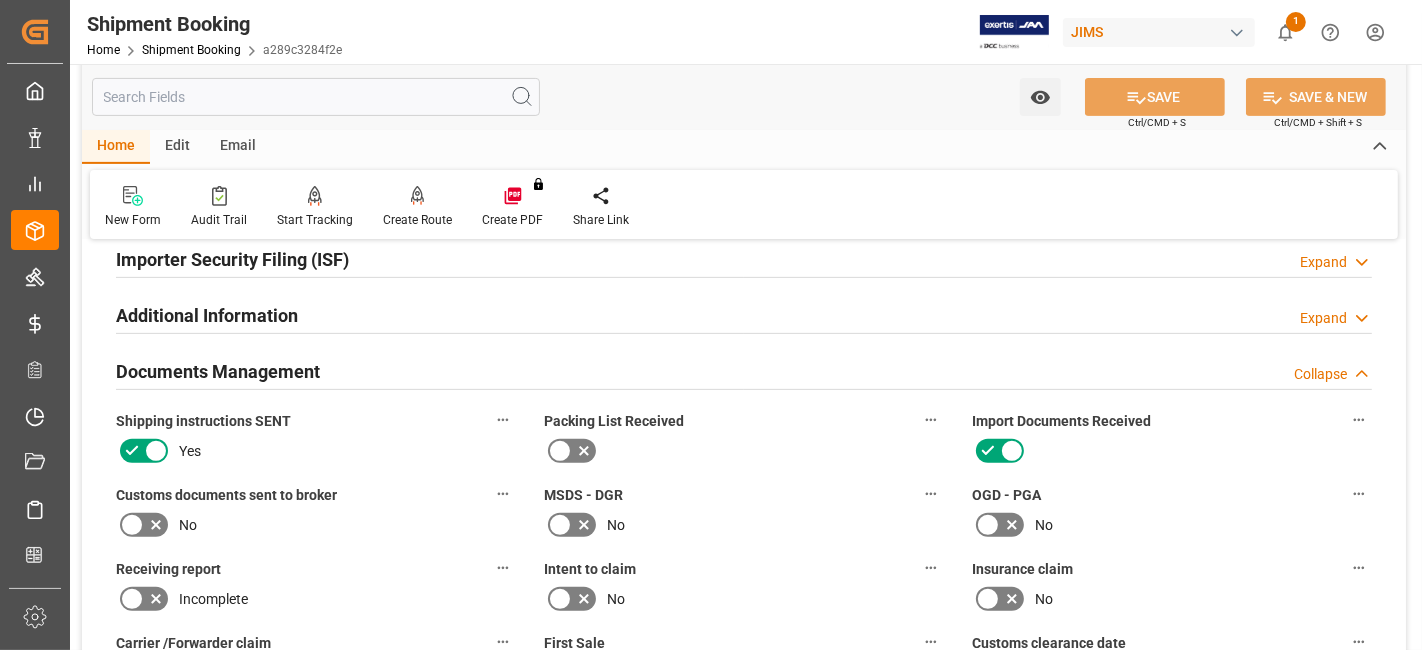 scroll, scrollTop: 735, scrollLeft: 0, axis: vertical 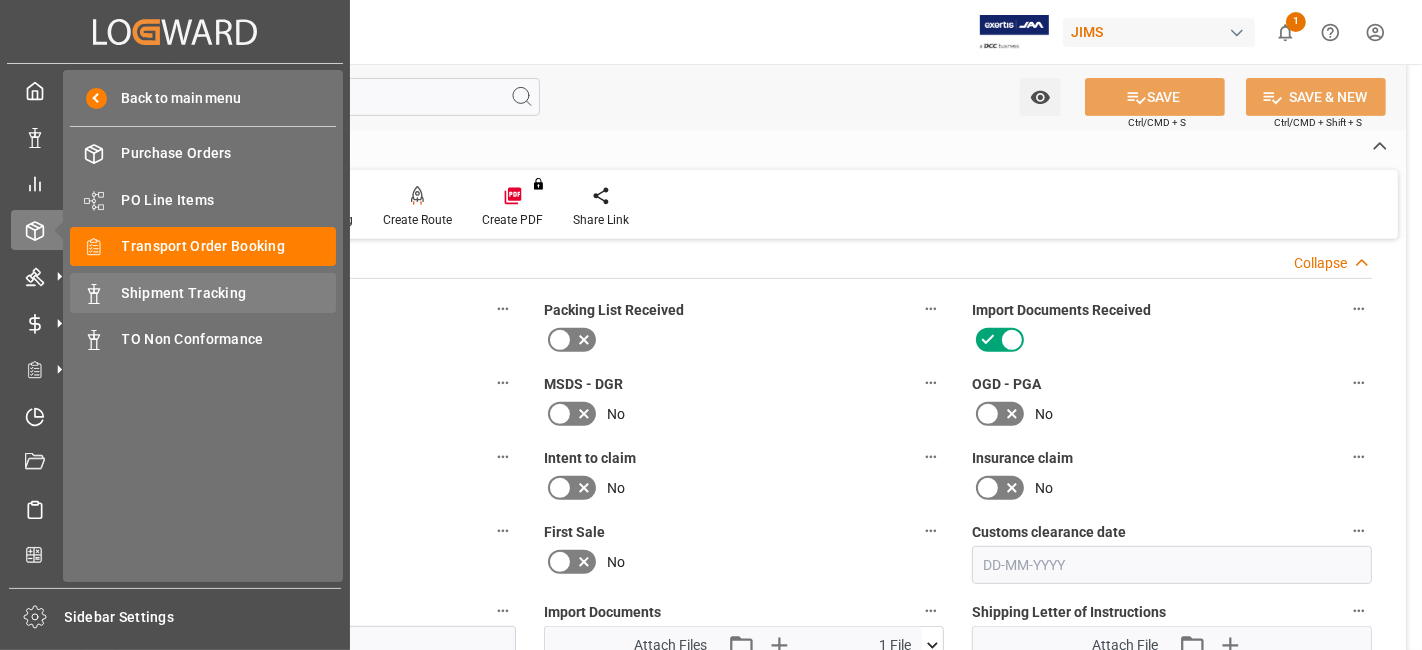 click on "Shipment Tracking" at bounding box center [229, 293] 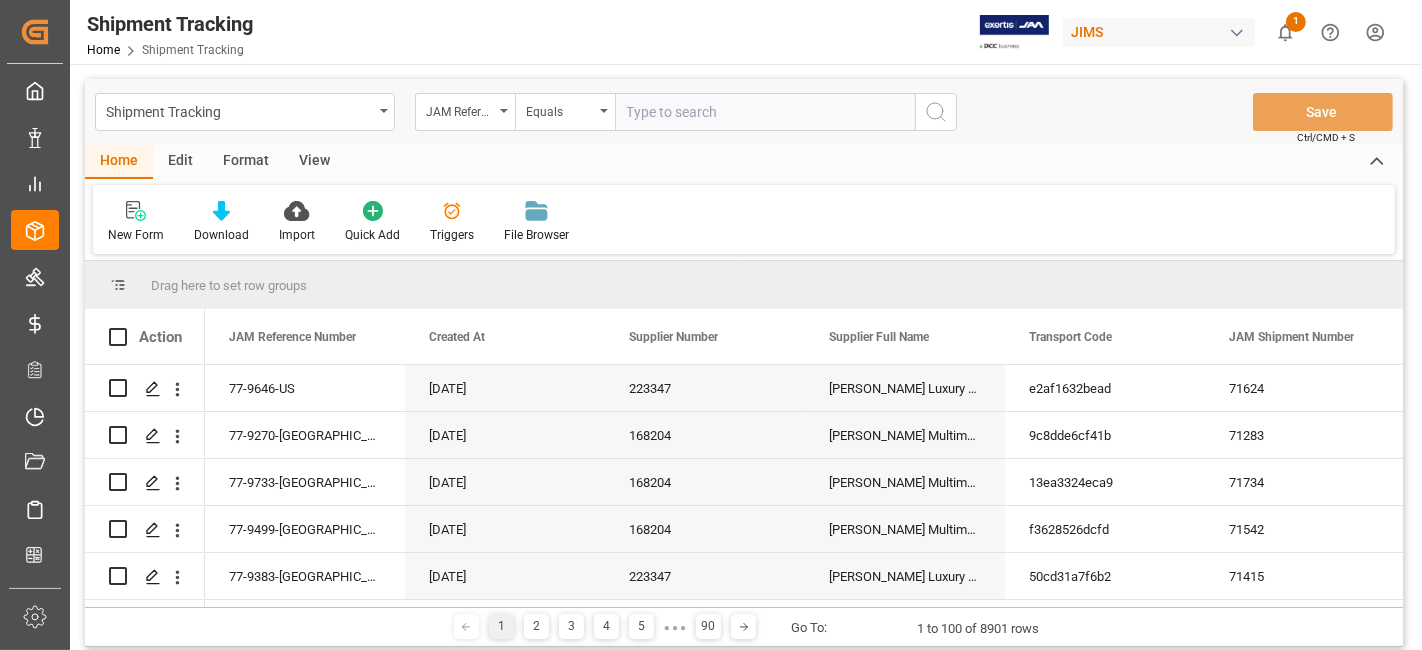 click at bounding box center [765, 112] 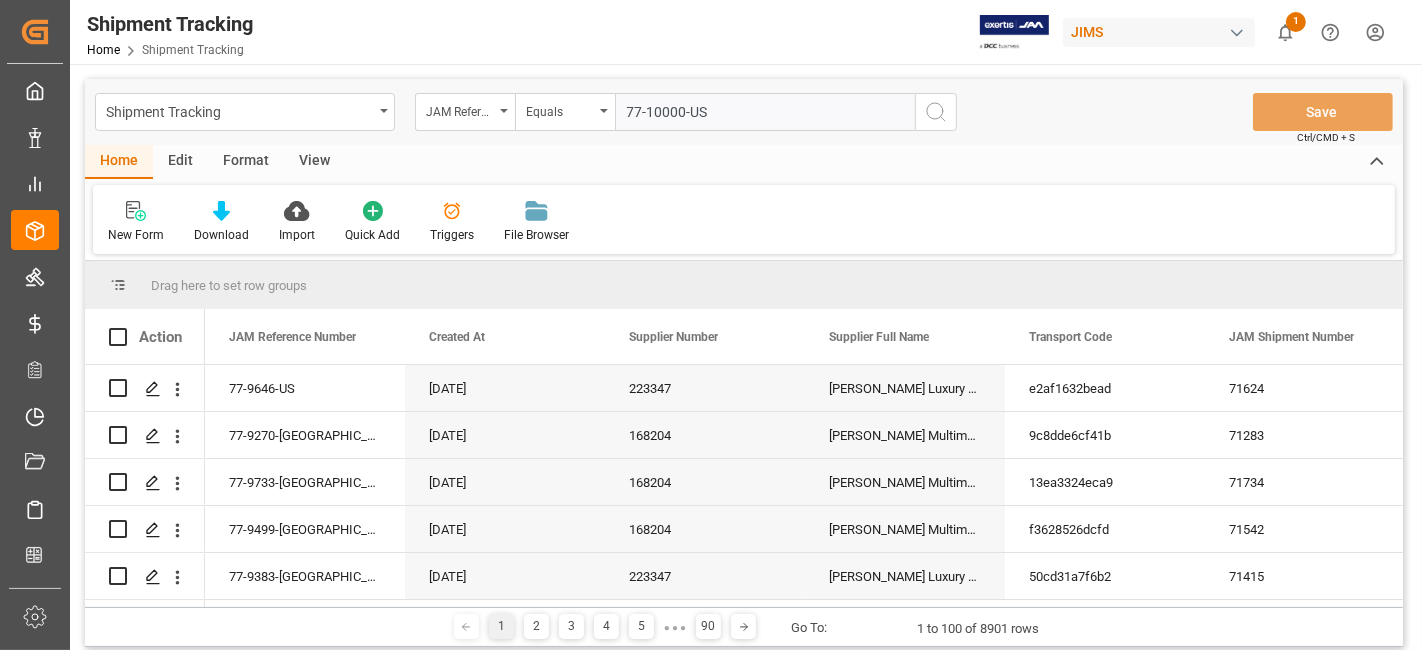type on "77-10000-US" 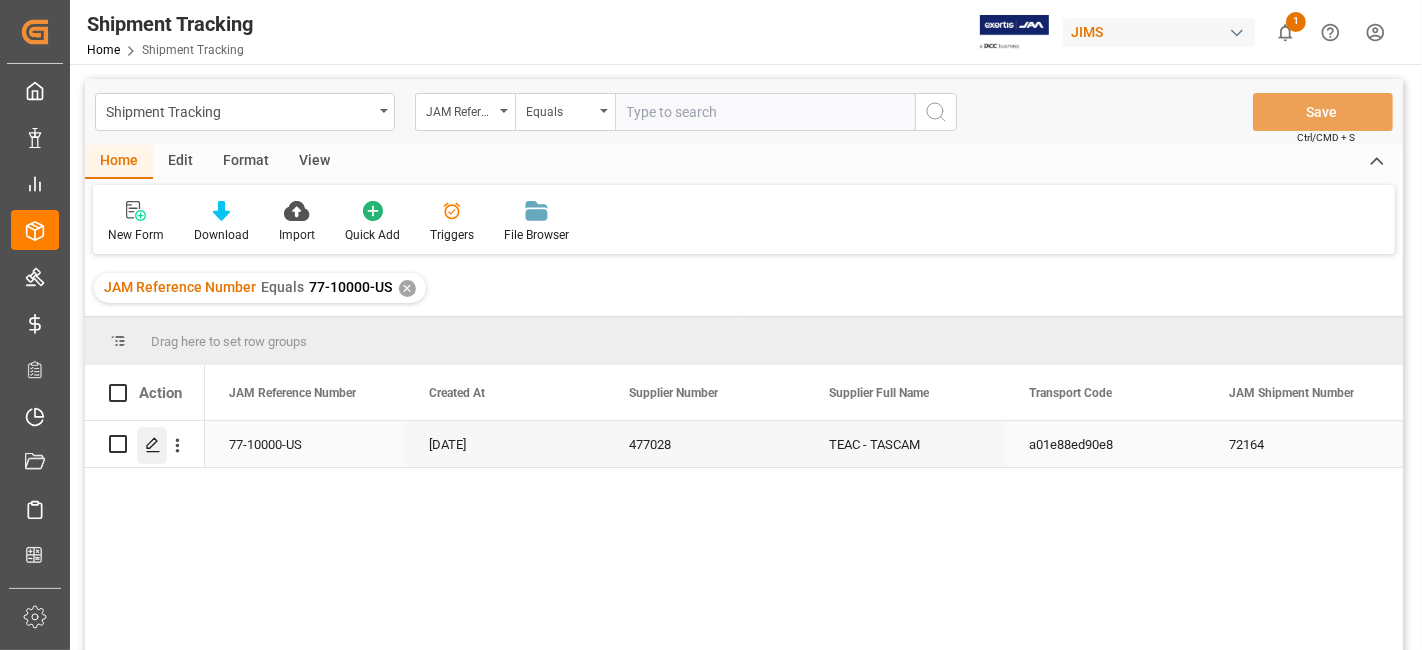 click 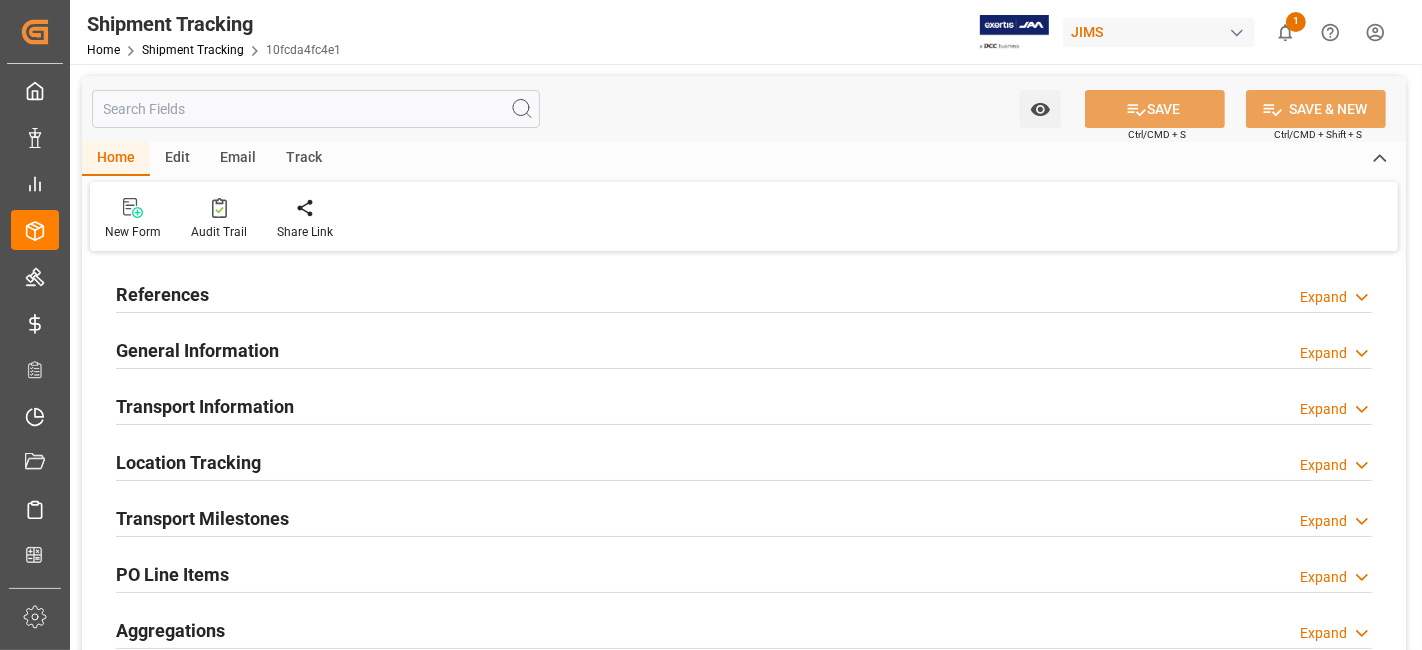 type on "10-07-2025 00:00" 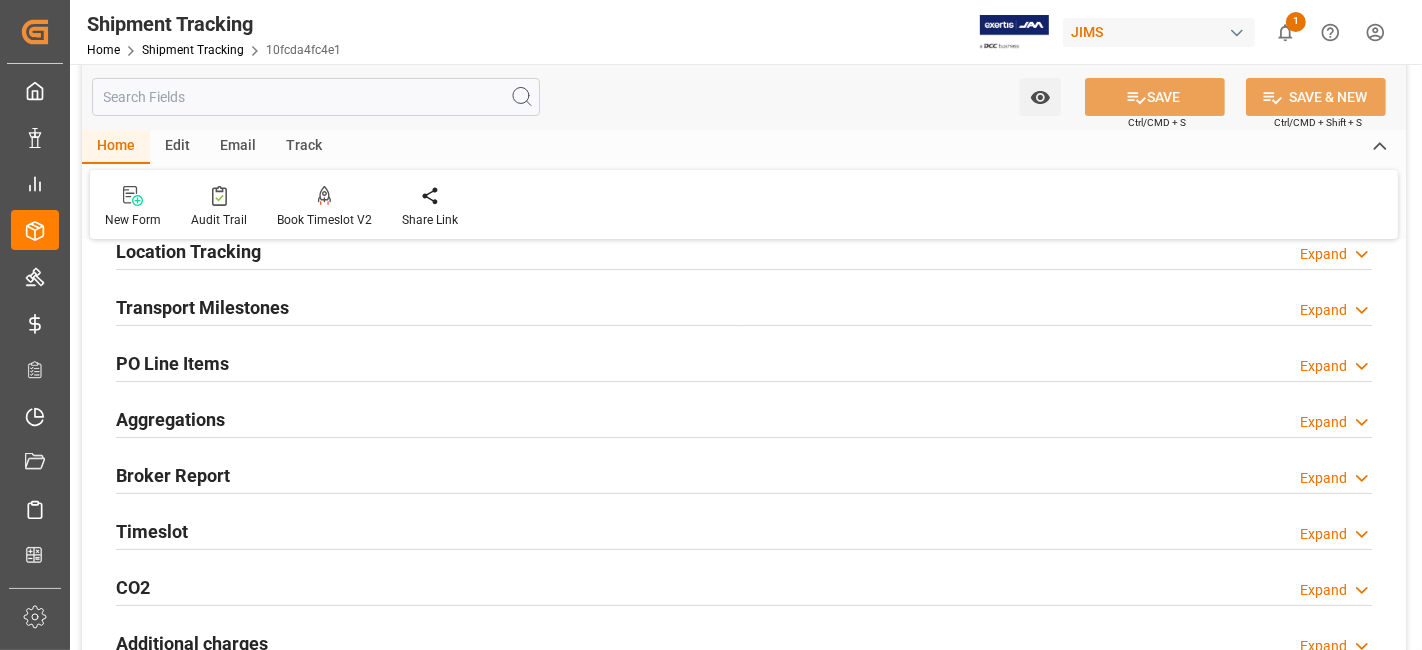 scroll, scrollTop: 222, scrollLeft: 0, axis: vertical 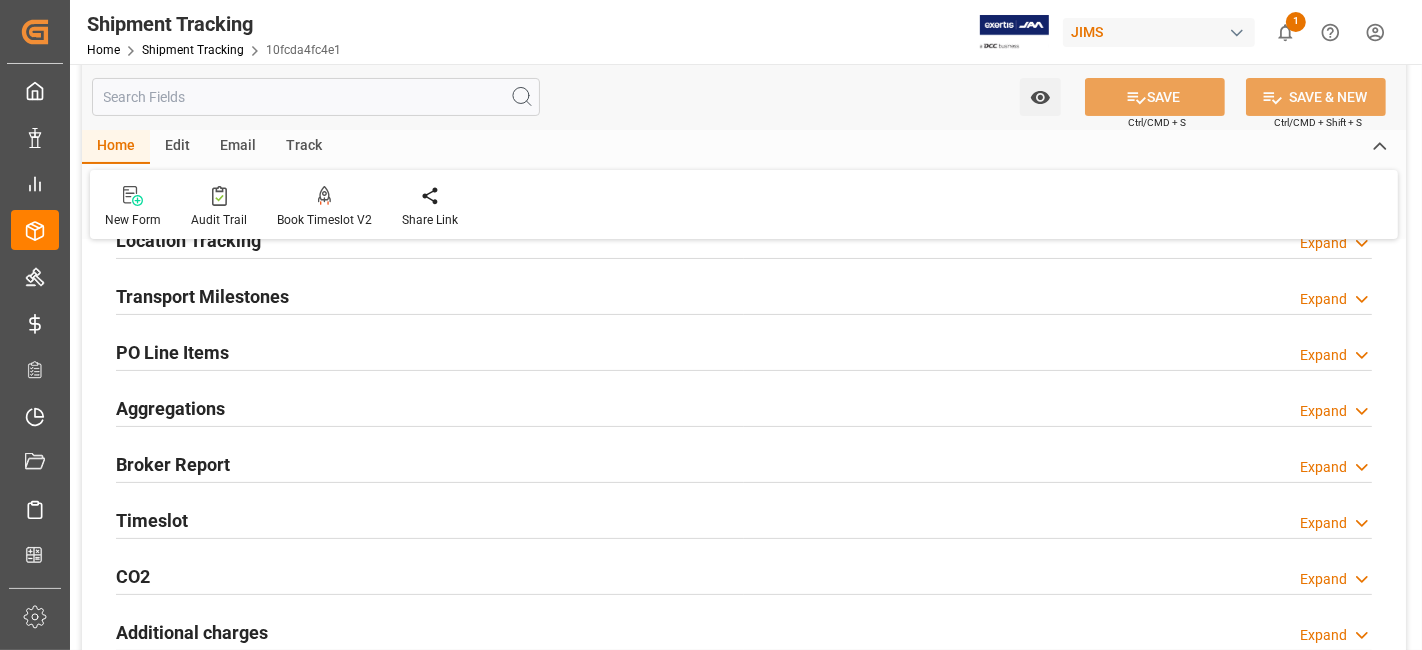 click on "Timeslot" at bounding box center (152, 520) 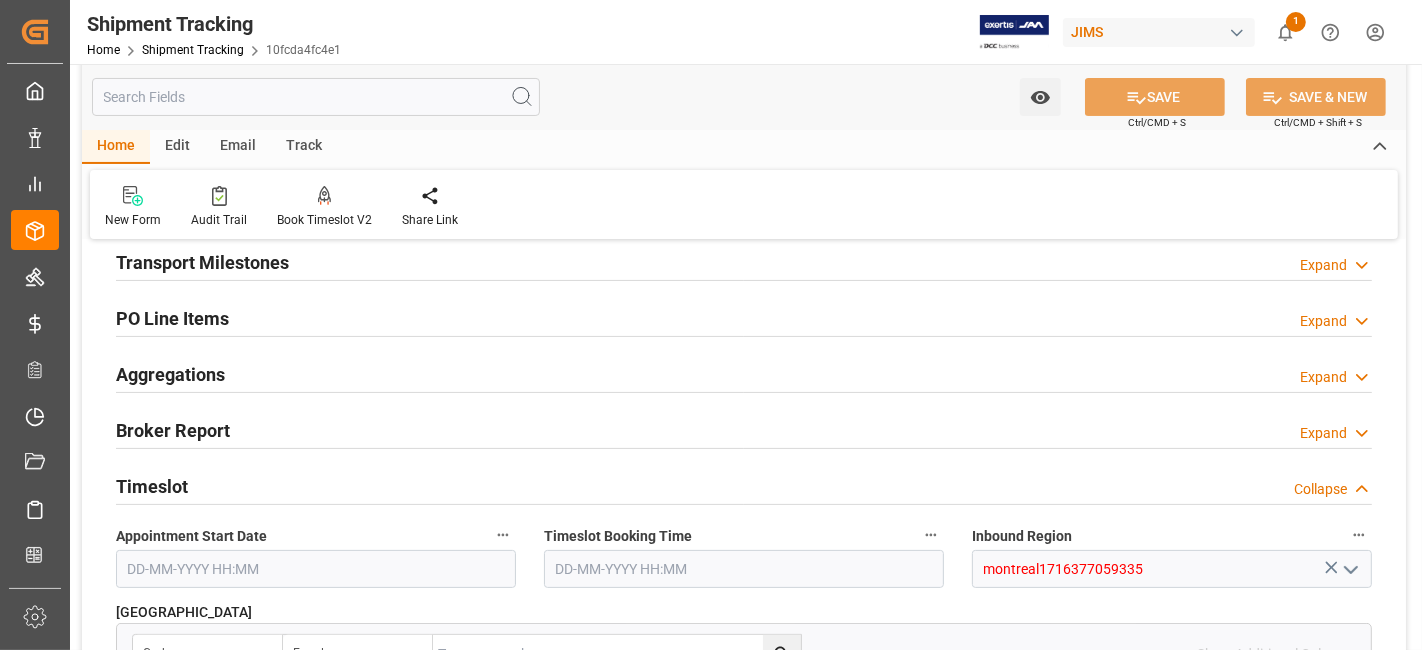 scroll, scrollTop: 222, scrollLeft: 0, axis: vertical 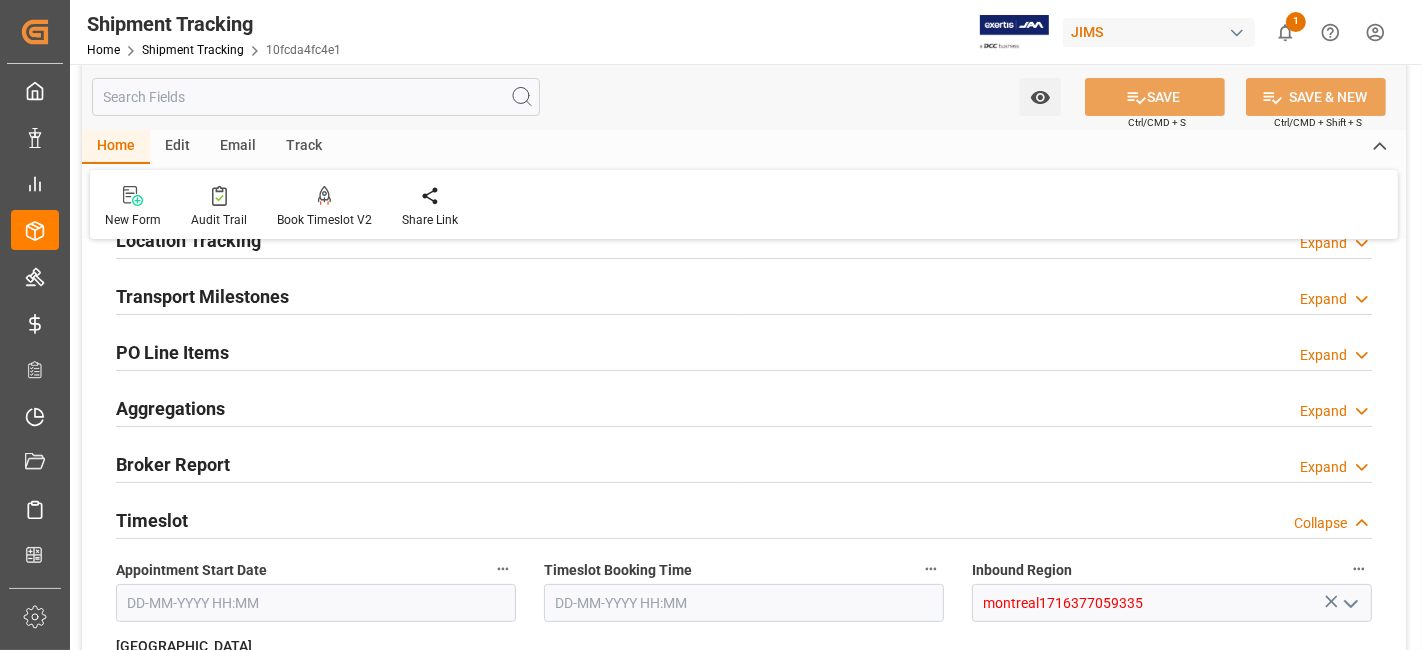 click on "Transport Milestones" at bounding box center [202, 296] 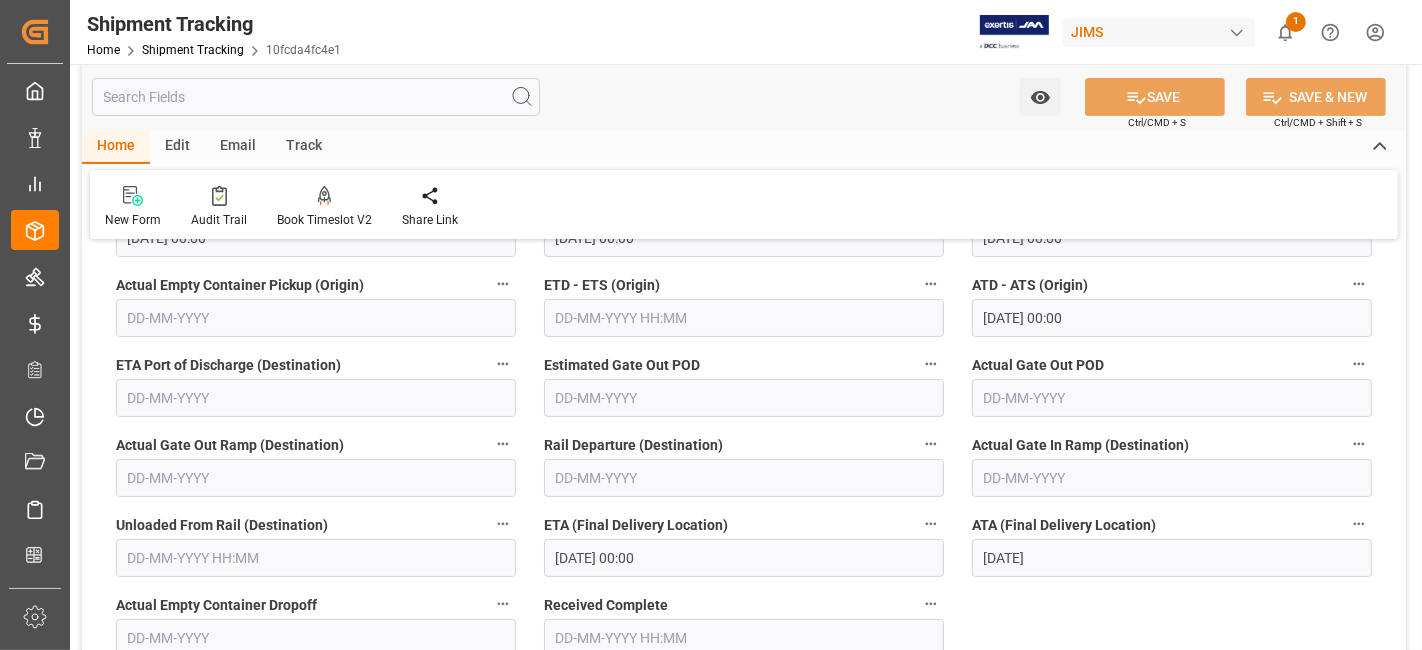 scroll, scrollTop: 444, scrollLeft: 0, axis: vertical 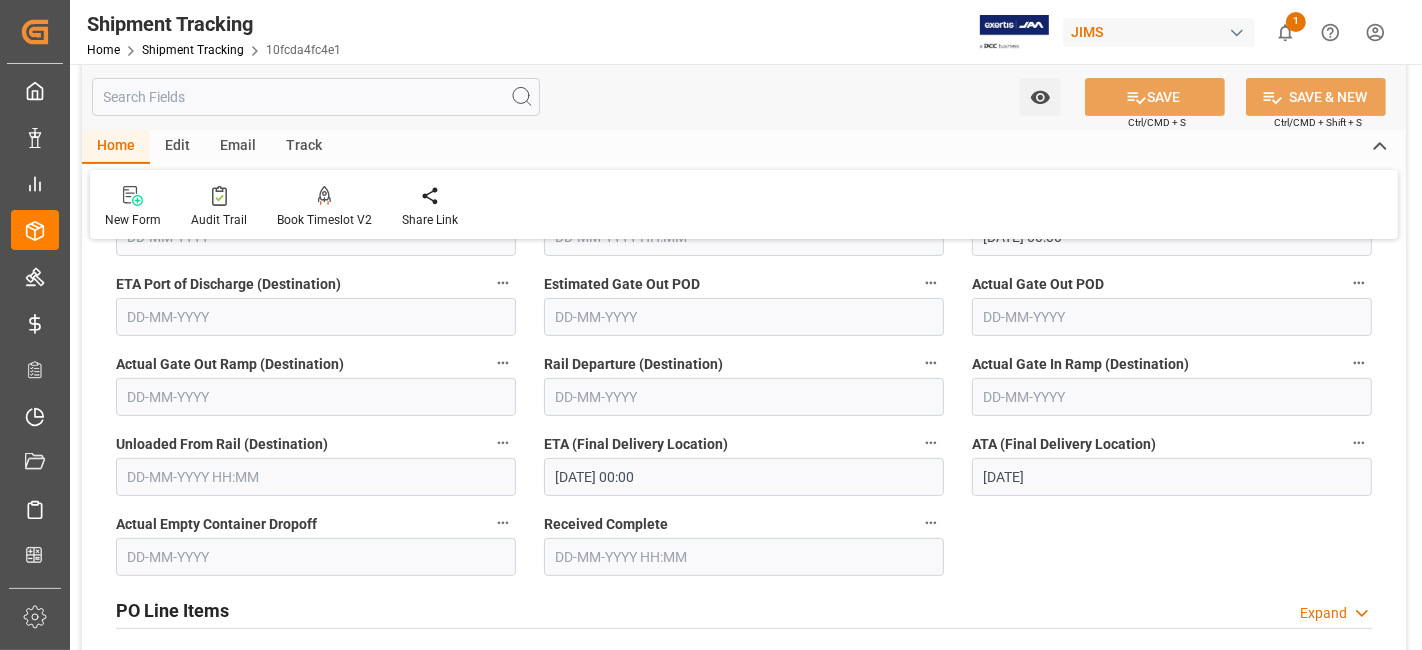 click on "[DATE] 00:00" at bounding box center [744, 477] 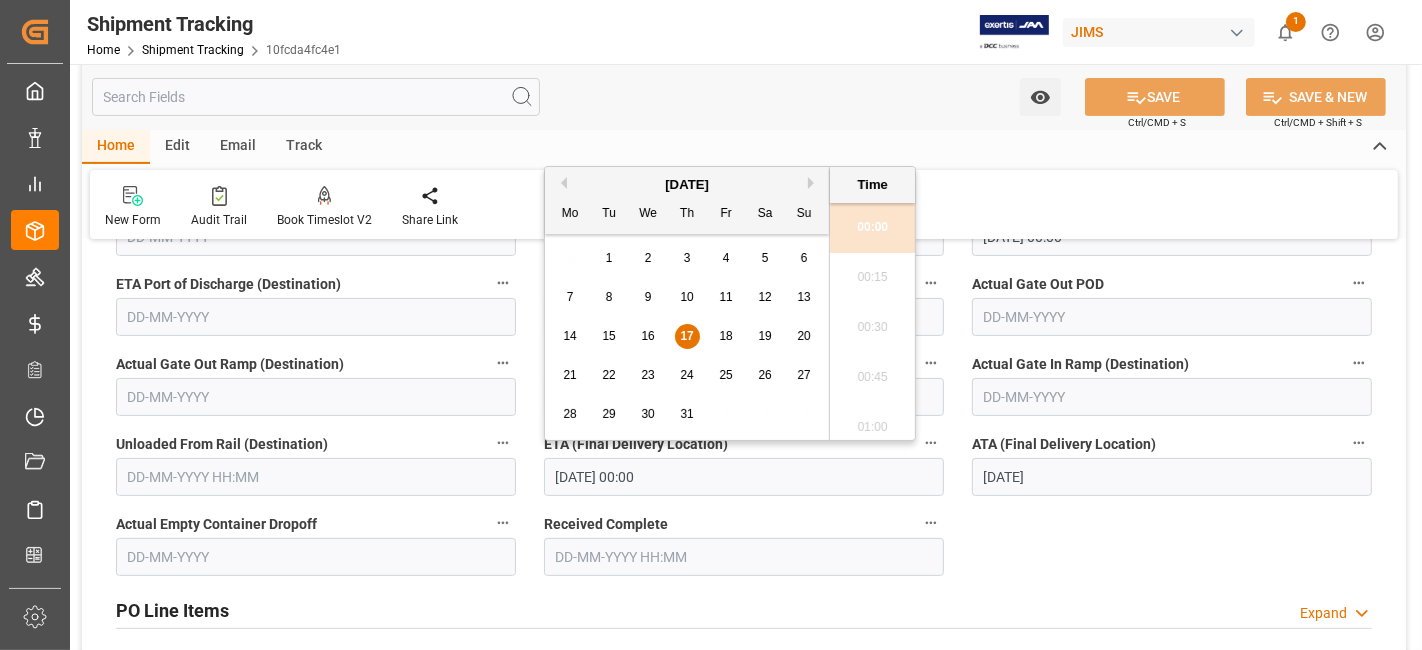 click on "18" at bounding box center (725, 336) 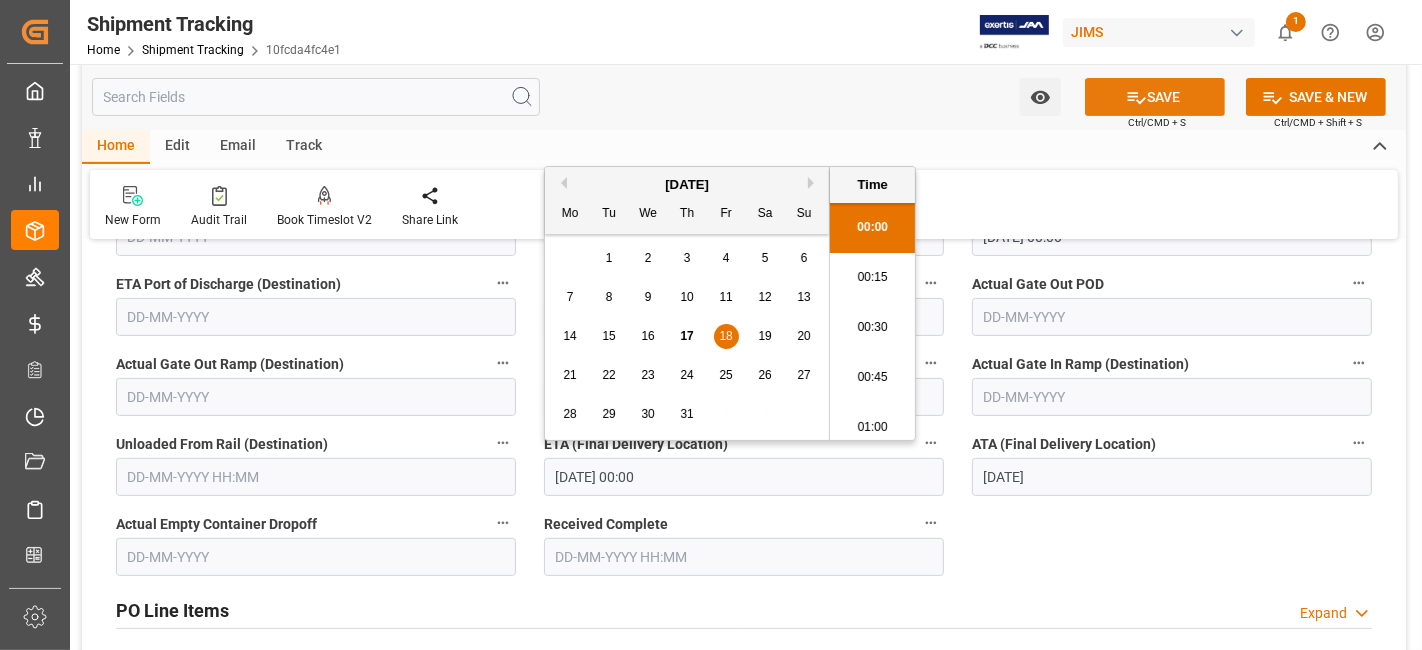 click on "SAVE" at bounding box center [1155, 97] 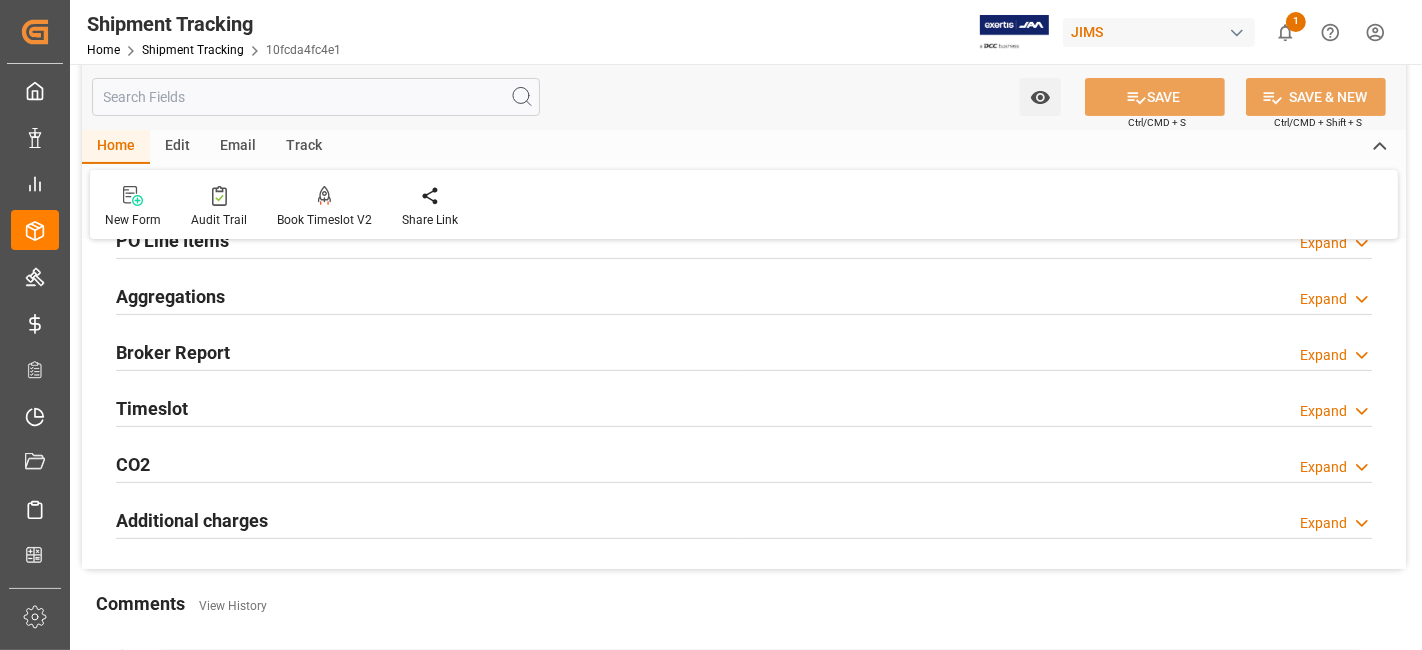 scroll, scrollTop: 222, scrollLeft: 0, axis: vertical 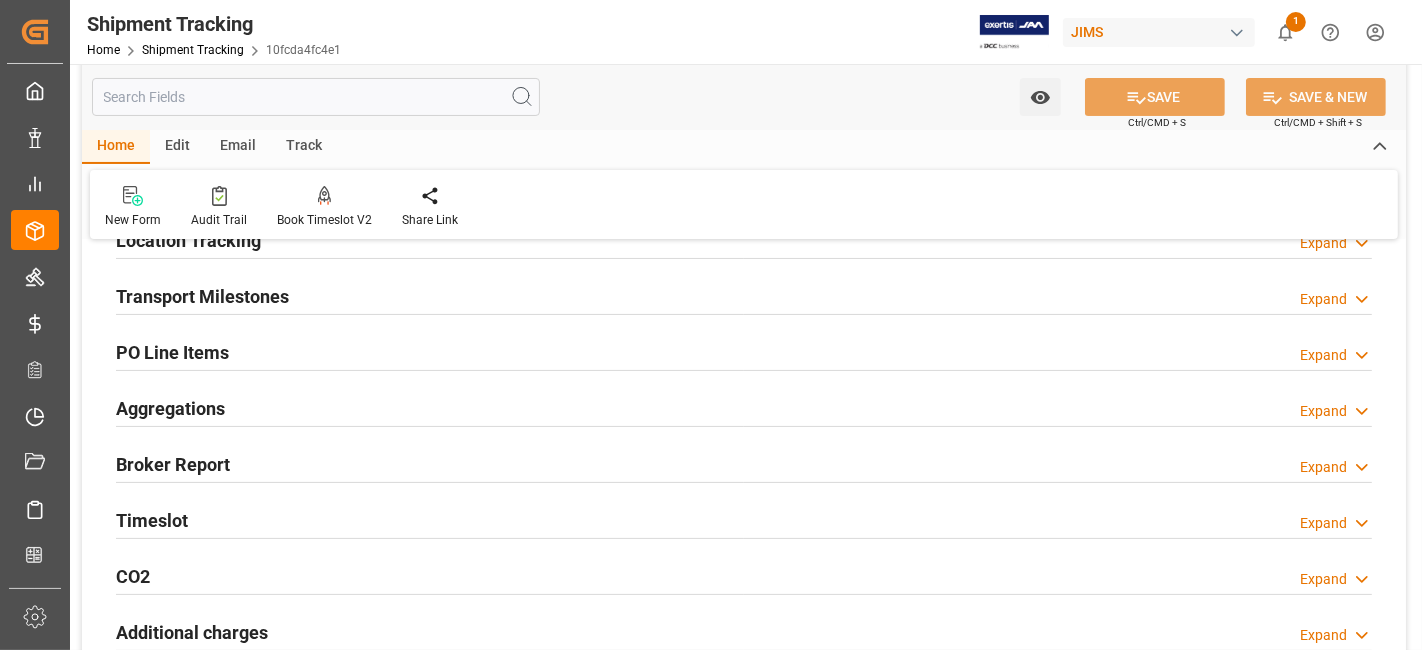 click on "Transport Milestones Expand" at bounding box center (744, 297) 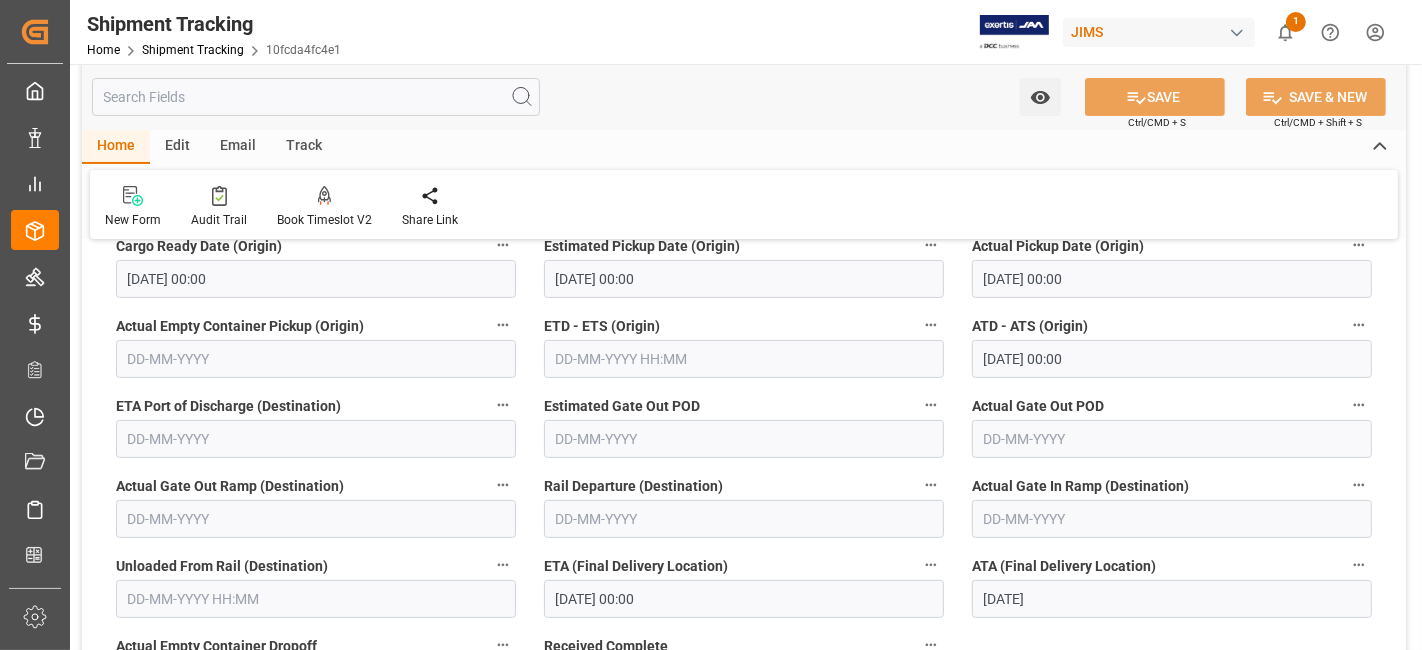 scroll, scrollTop: 444, scrollLeft: 0, axis: vertical 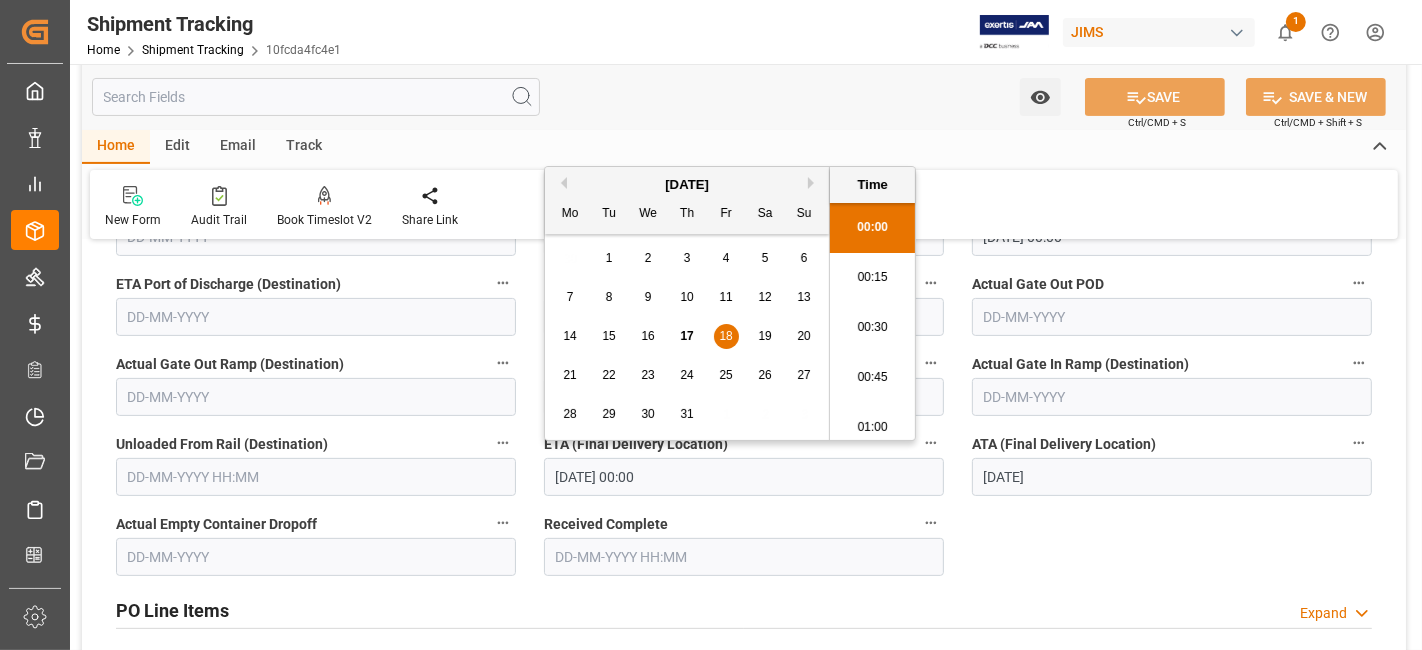 click on "18-07-2025 00:00" at bounding box center [744, 477] 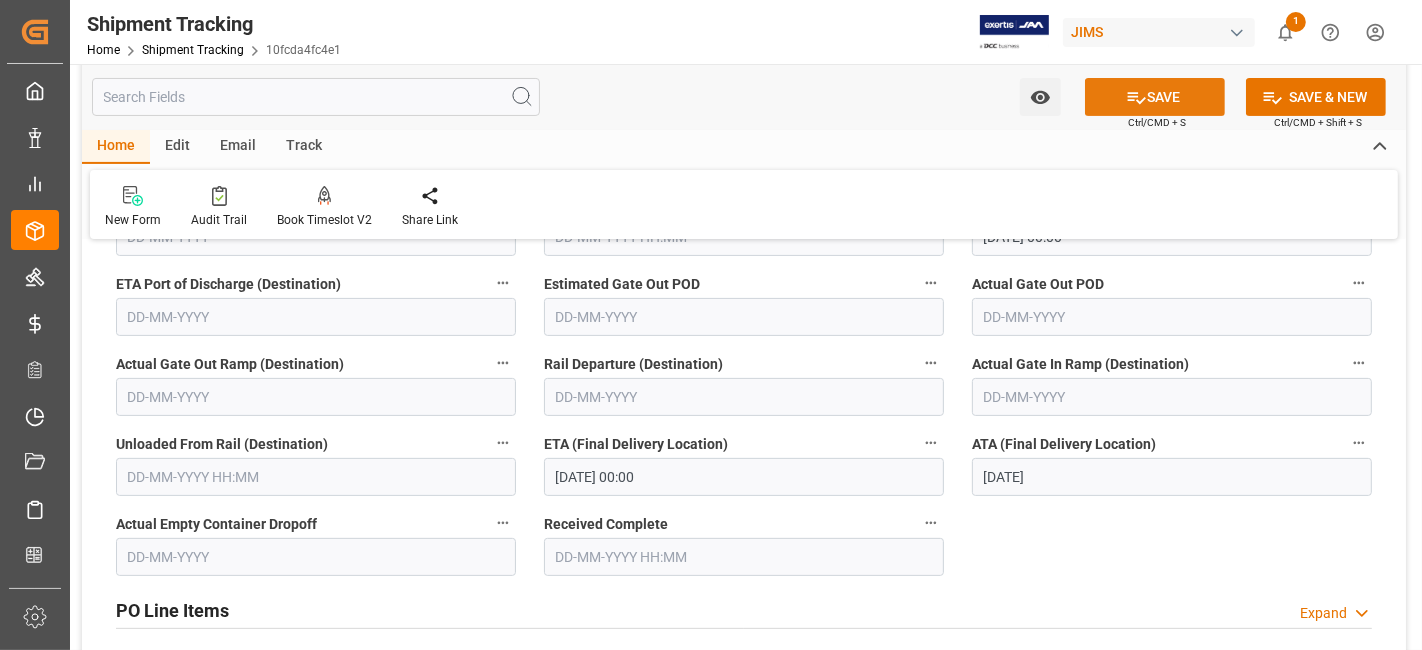 click on "SAVE" at bounding box center [1155, 97] 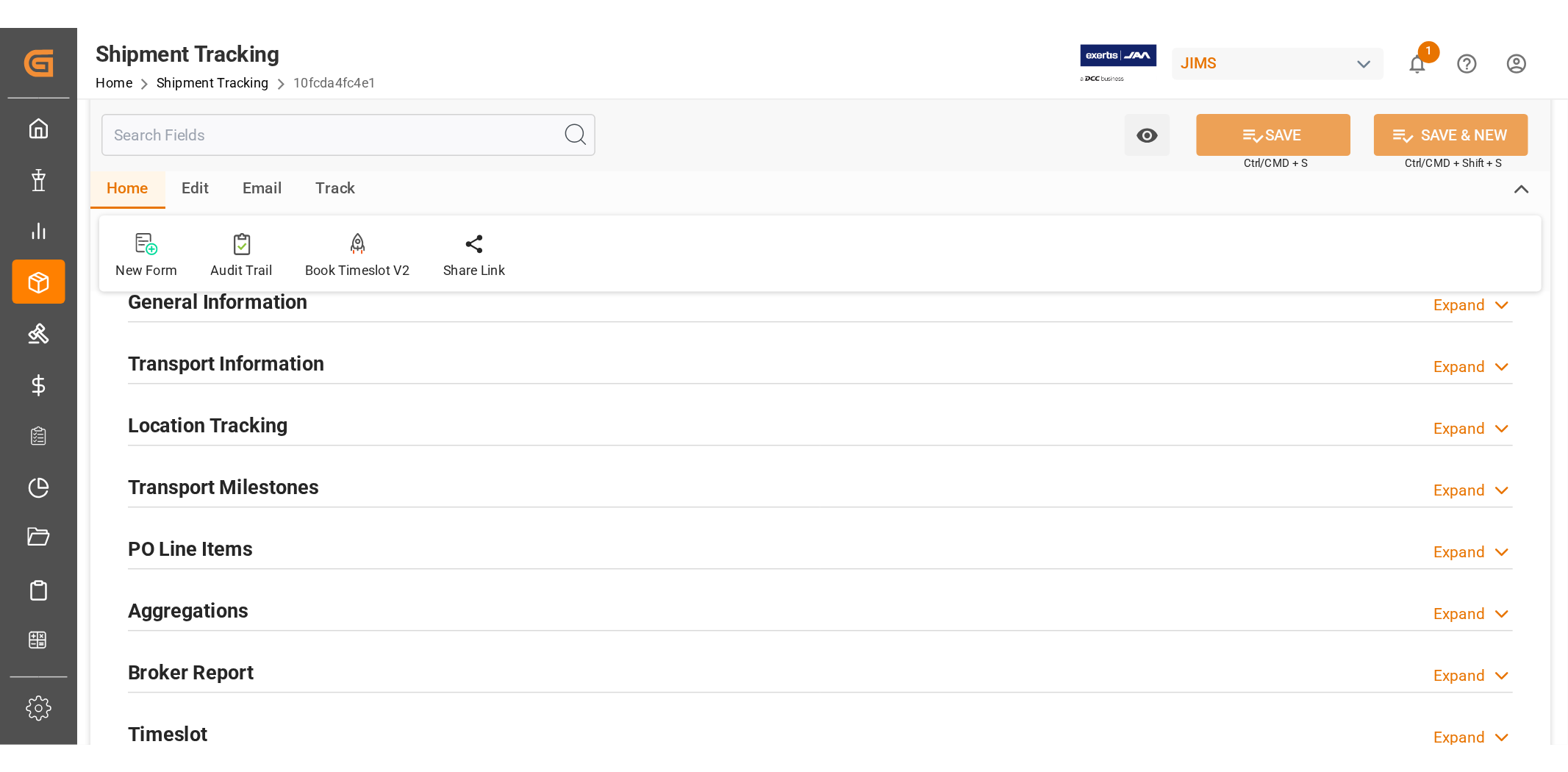 scroll, scrollTop: 0, scrollLeft: 0, axis: both 